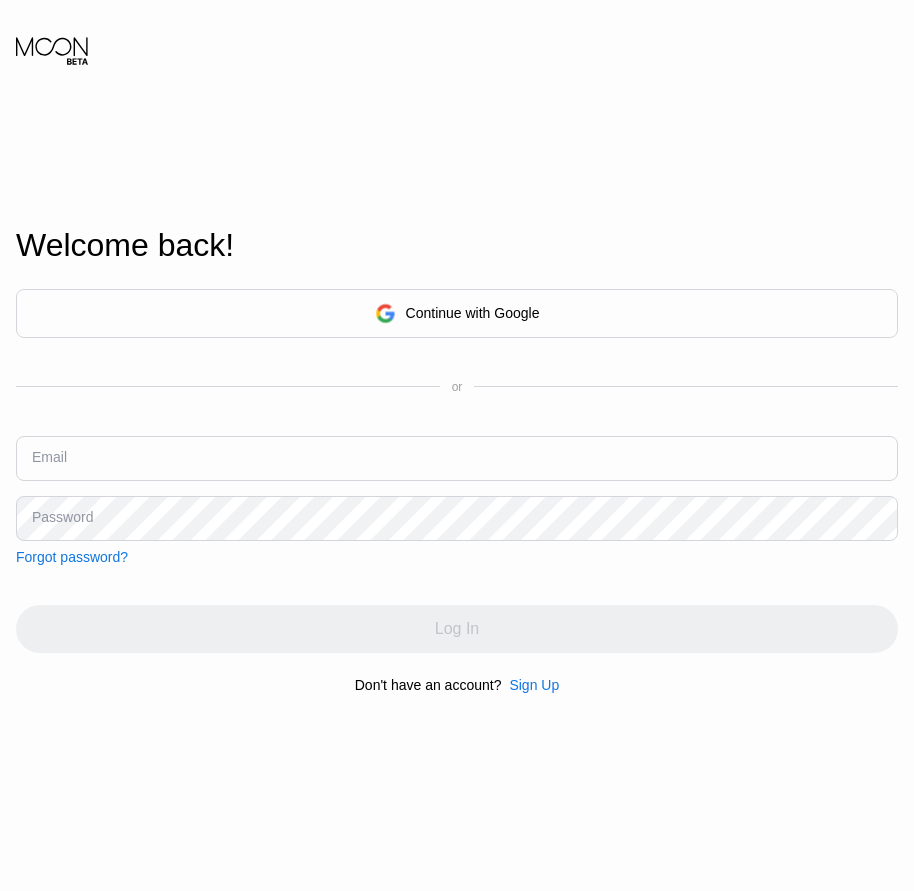 scroll, scrollTop: 0, scrollLeft: 0, axis: both 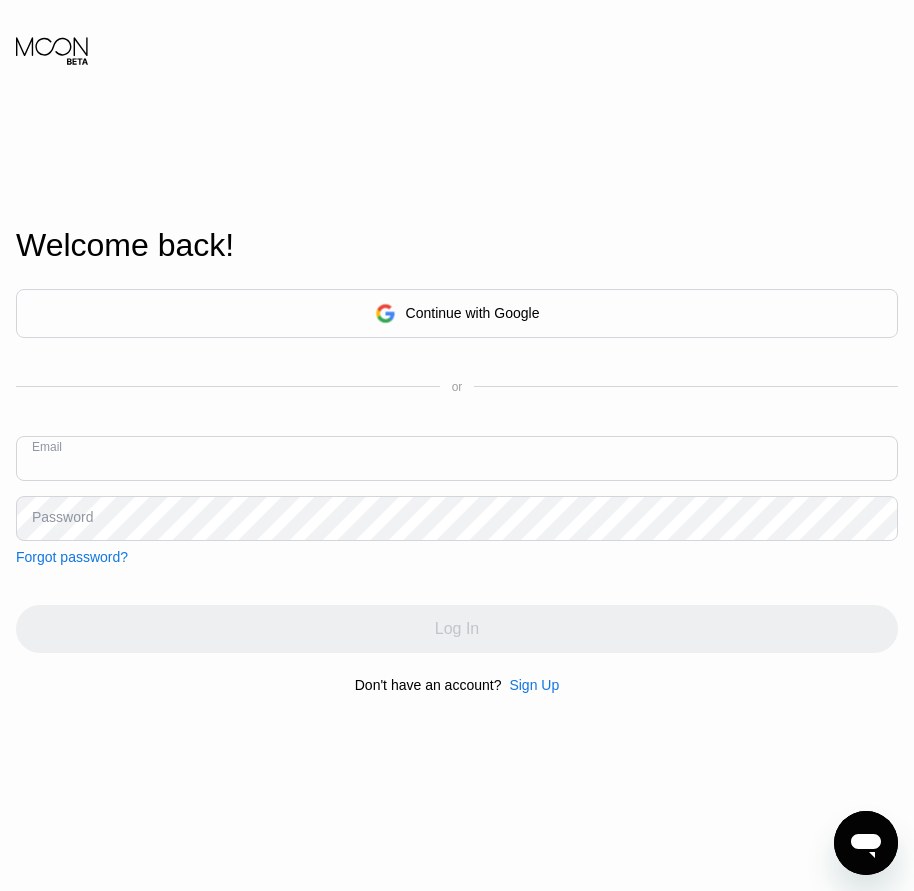 paste on "[EMAIL]" 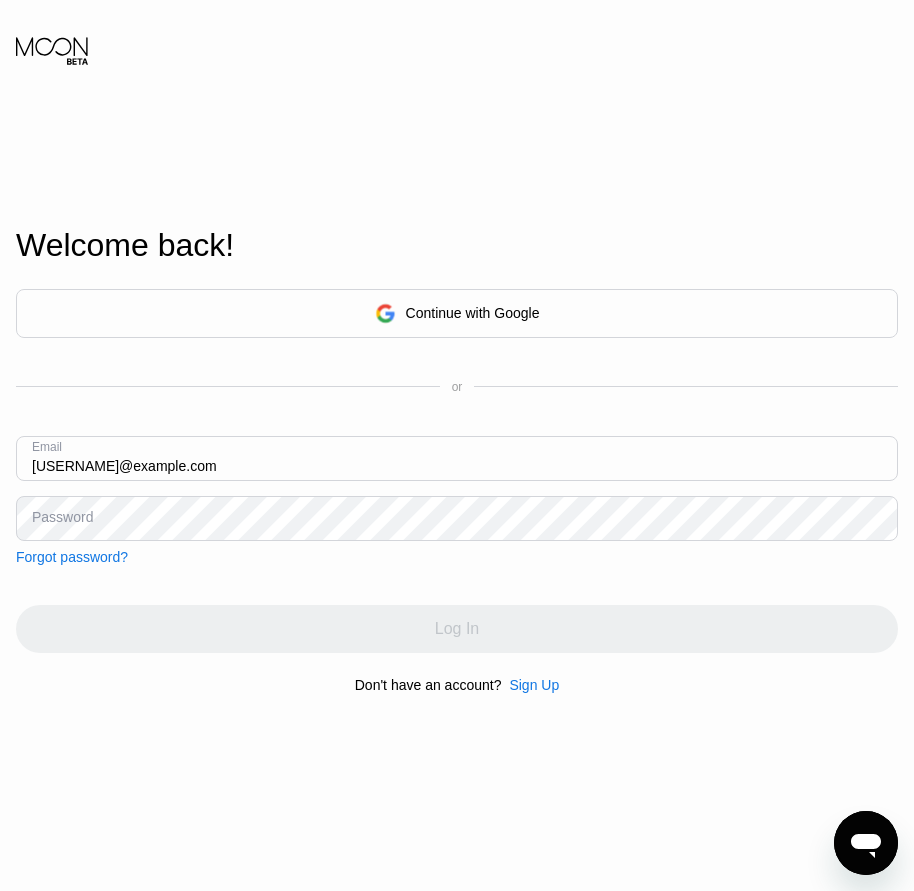 type on "[EMAIL]" 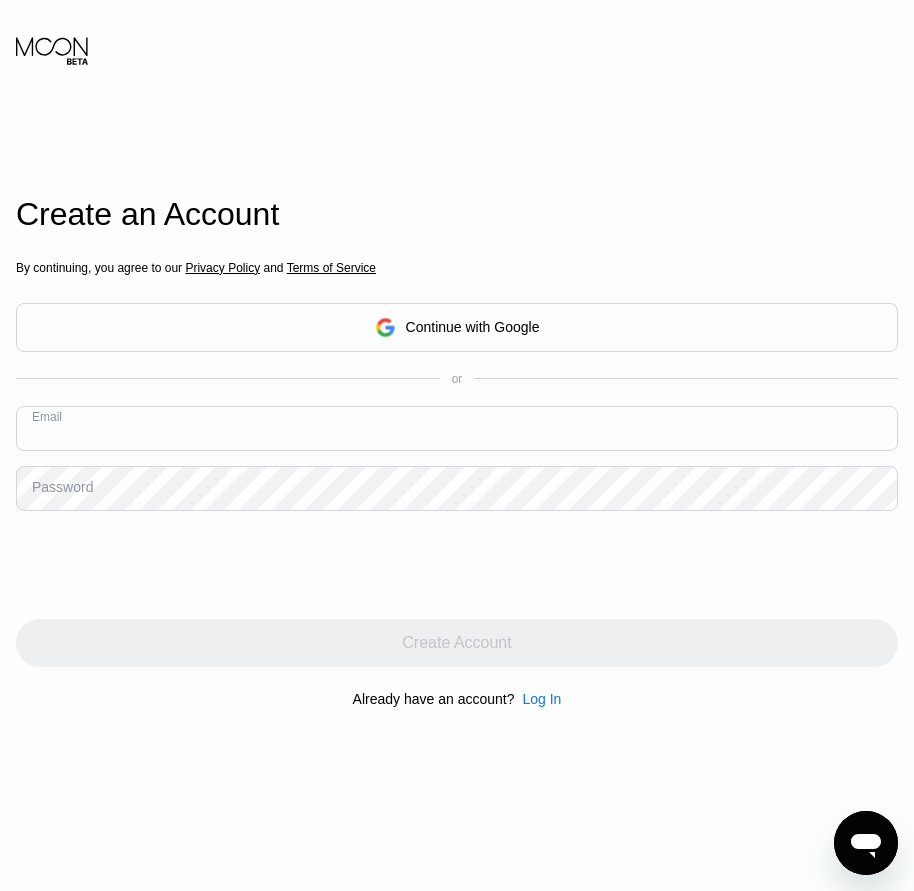 paste on "[EMAIL]" 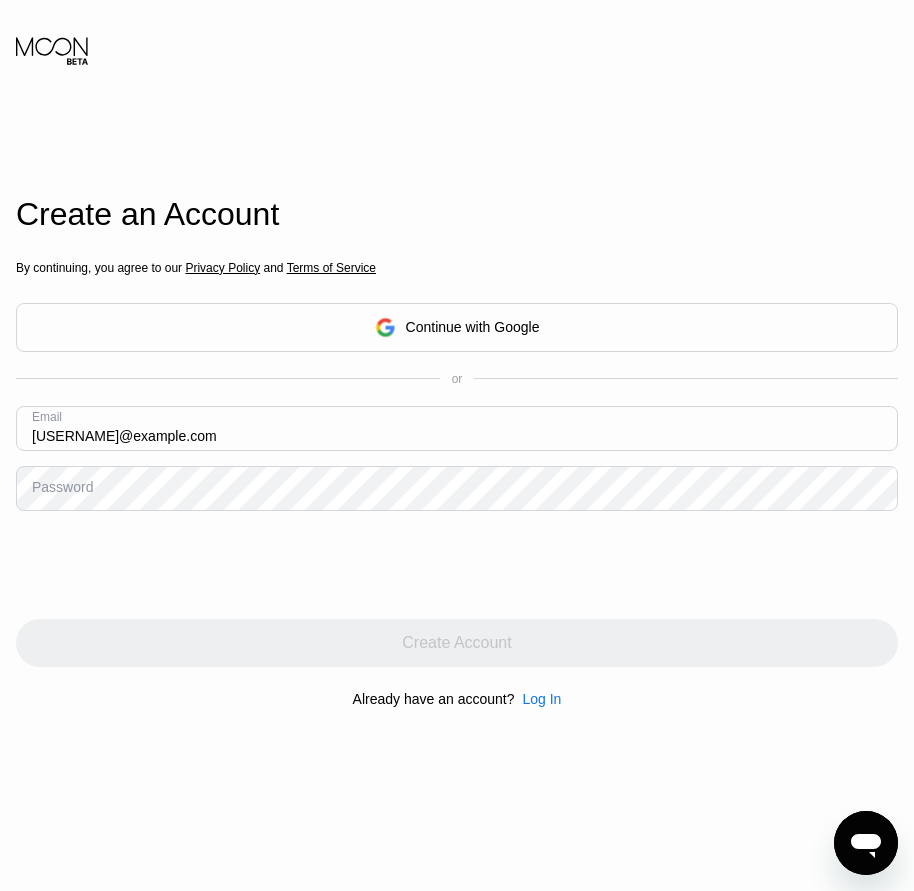 type on "[EMAIL]" 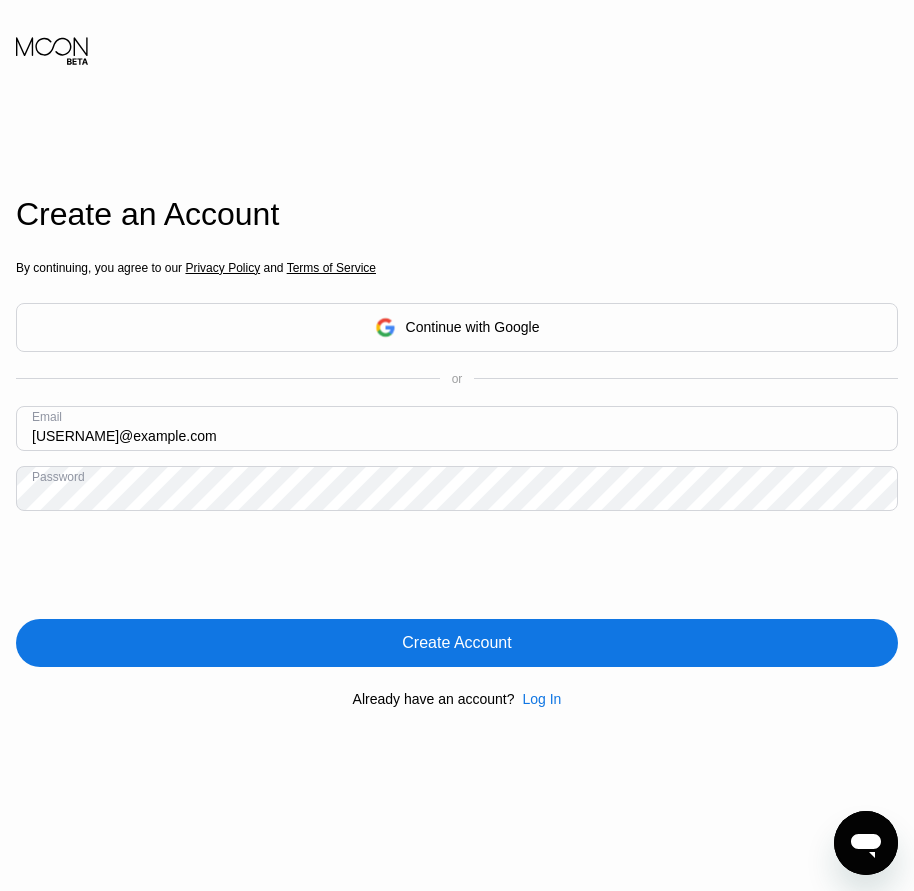 click on "Create Account" at bounding box center (456, 643) 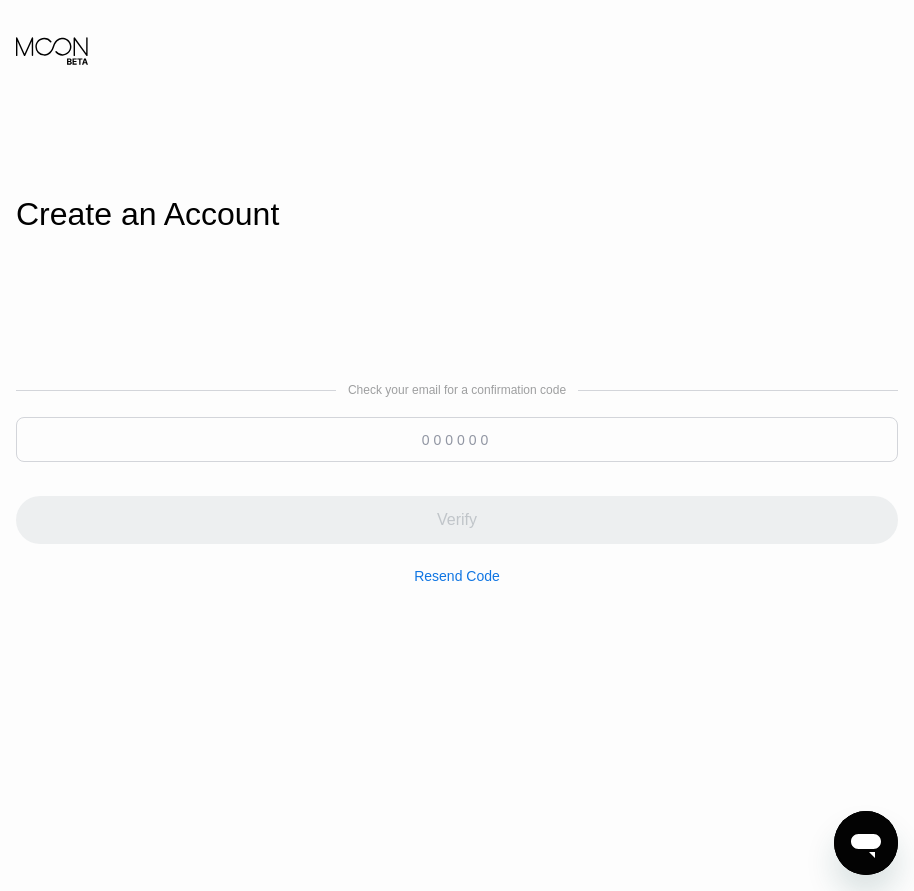 click at bounding box center [457, 439] 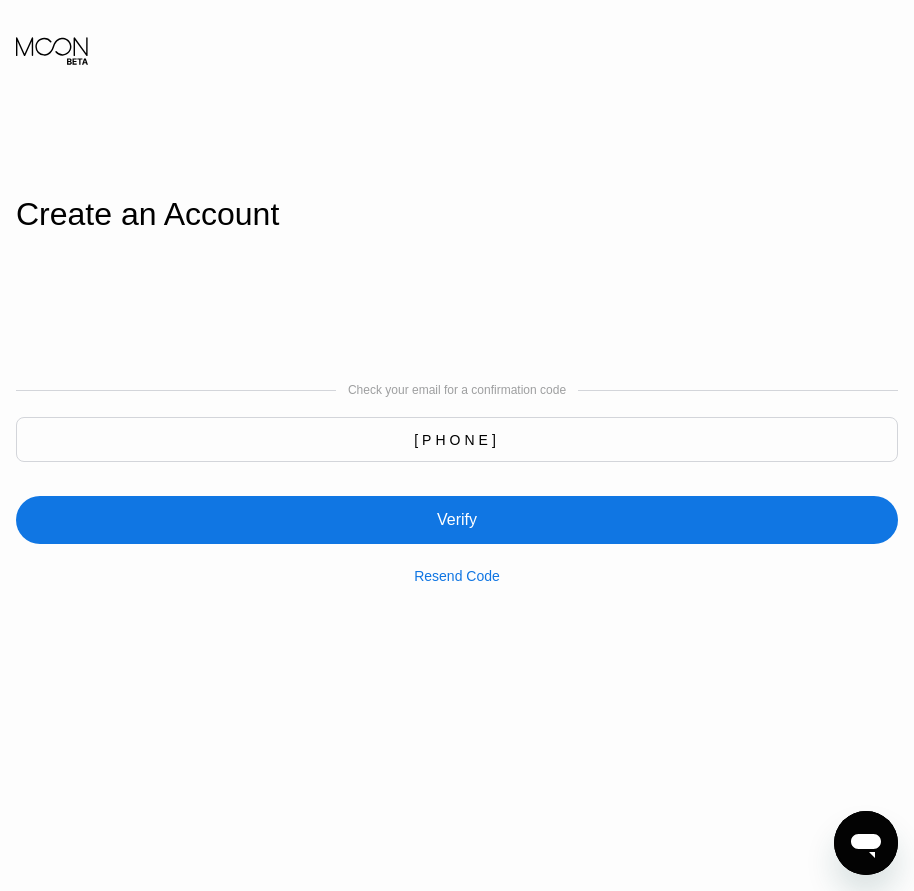 type on "809703" 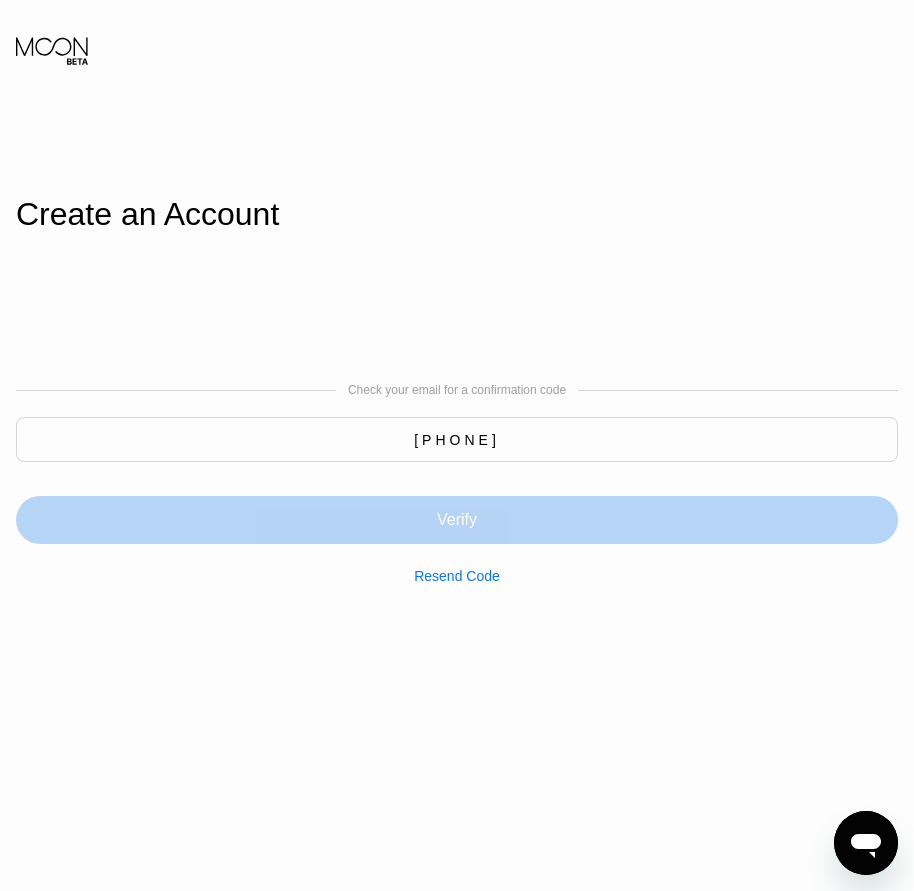 click on "Verify" at bounding box center (457, 520) 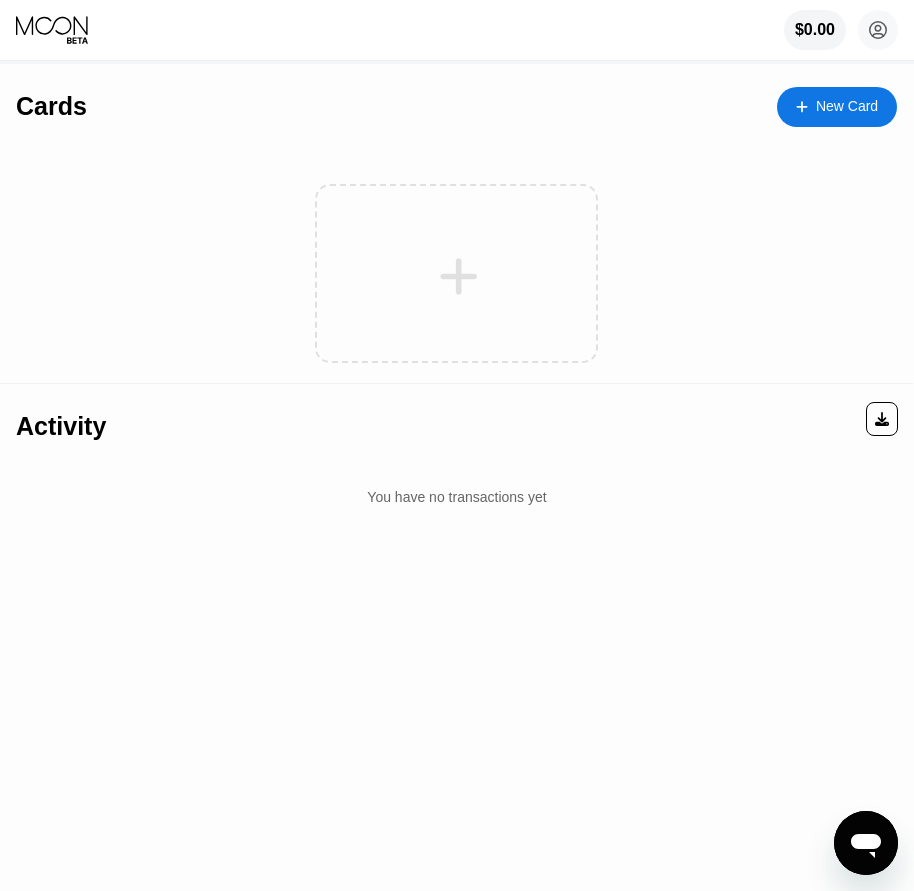 click at bounding box center (812, 106) 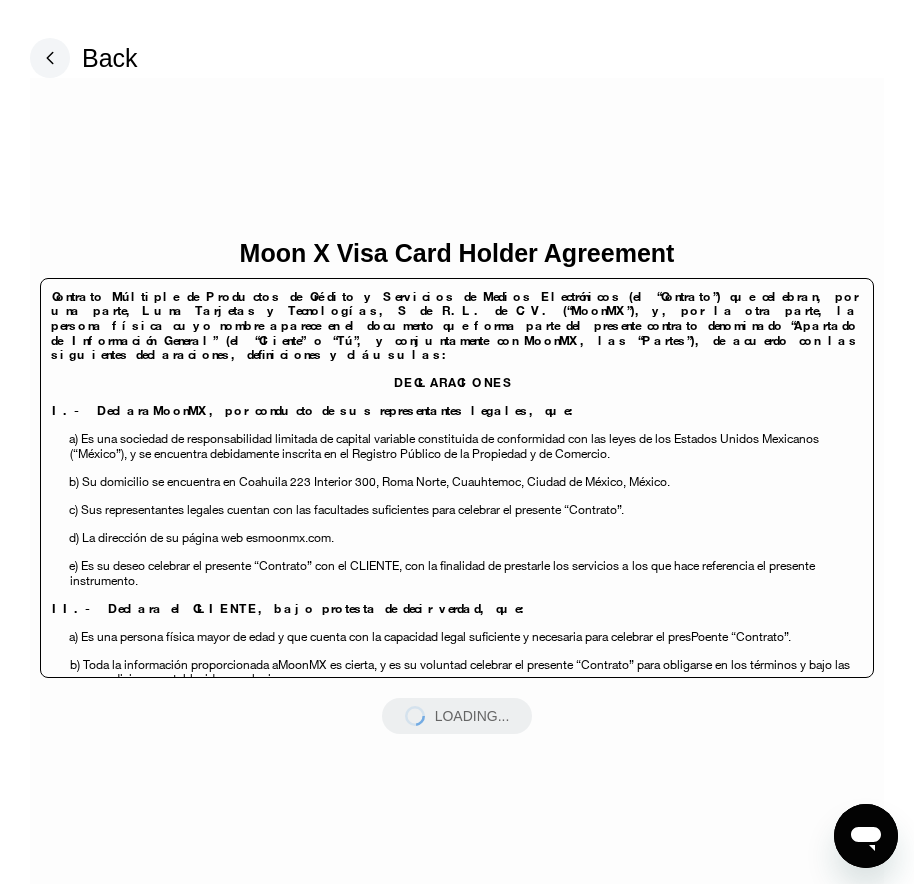 scroll, scrollTop: 0, scrollLeft: 0, axis: both 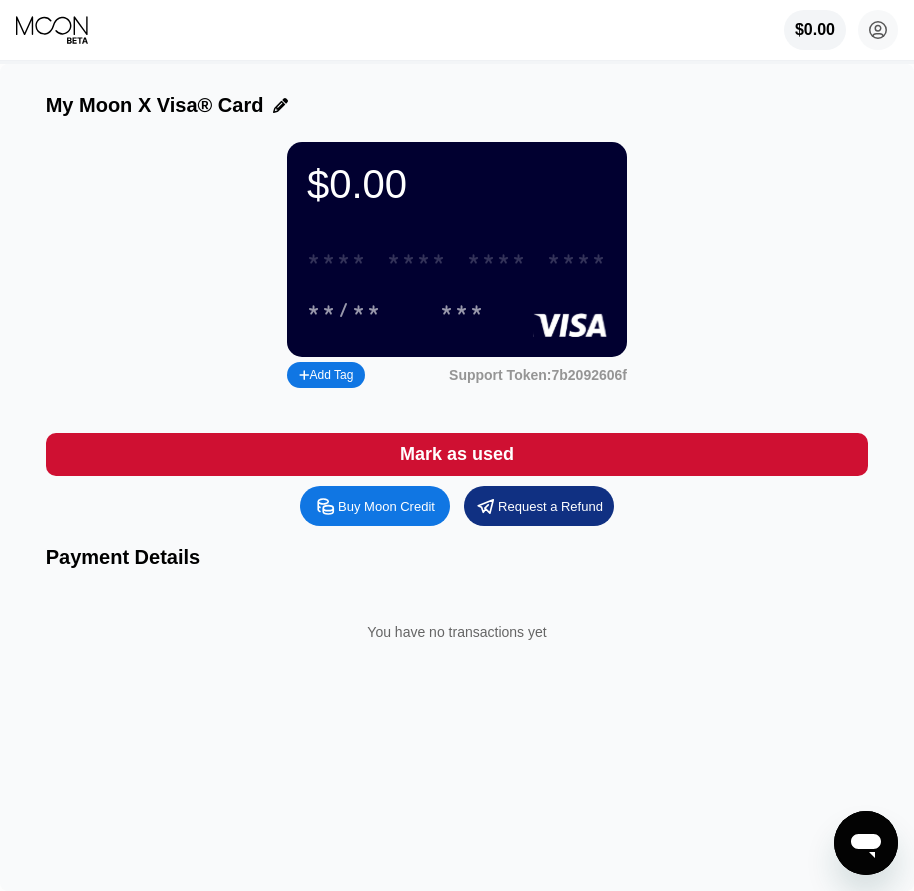 click on "* * * *" at bounding box center [497, 260] 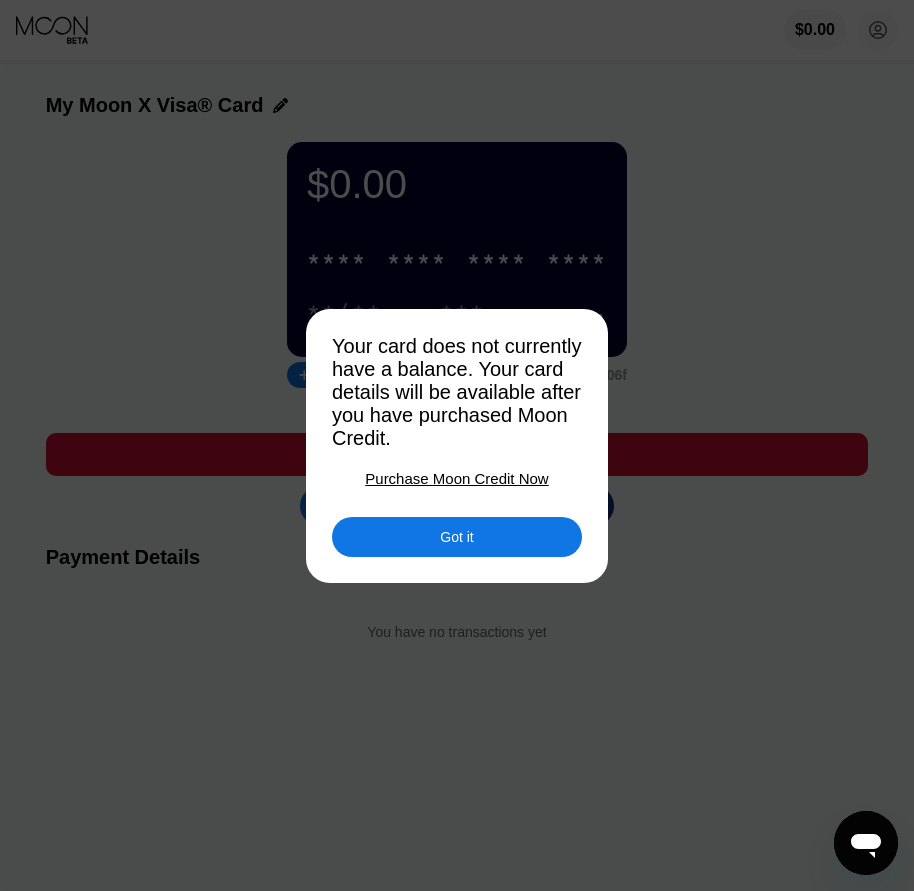 click at bounding box center [464, 445] 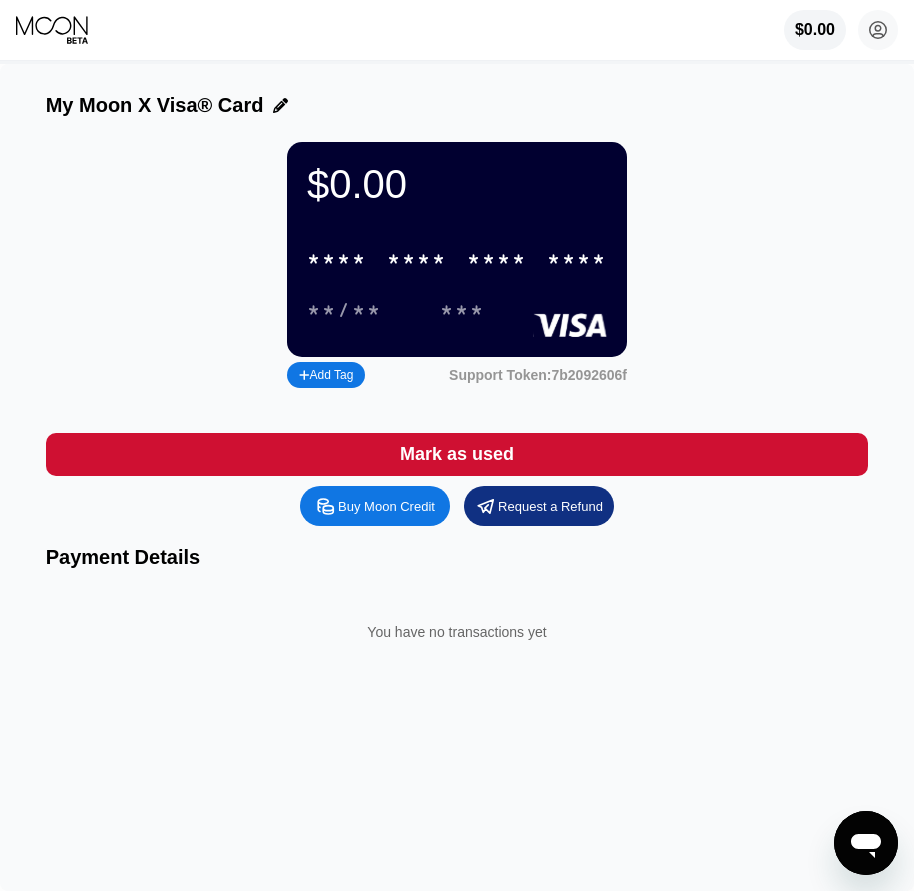 click on "Buy Moon Credit" at bounding box center (386, 506) 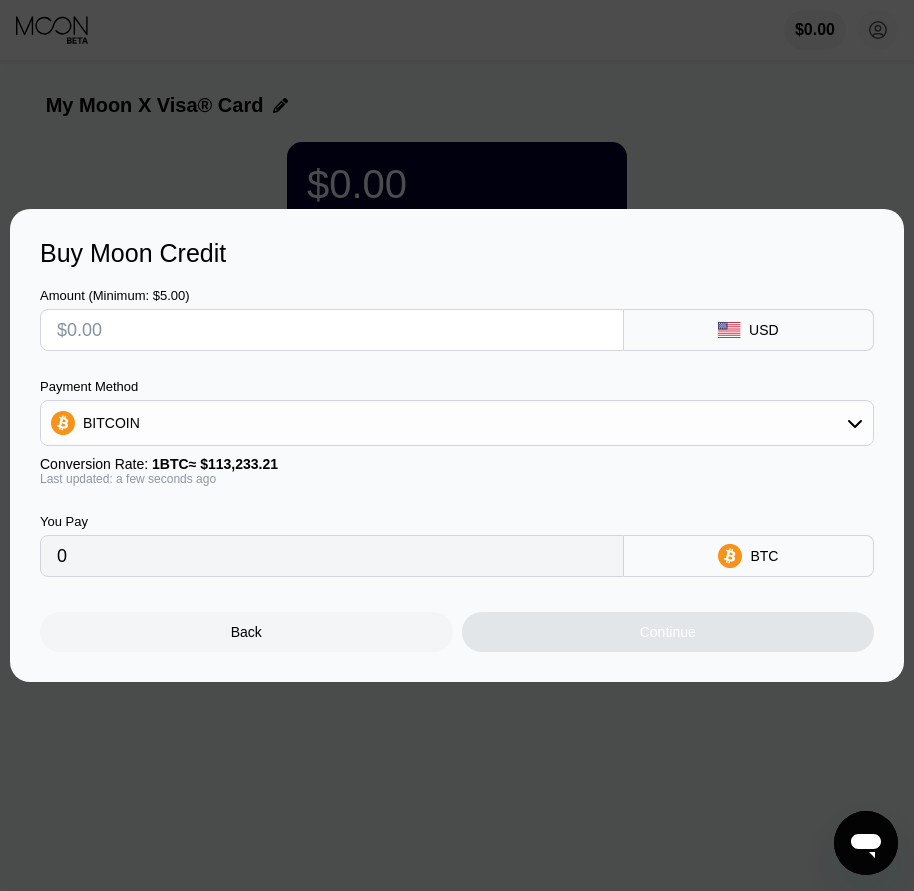 click at bounding box center [332, 330] 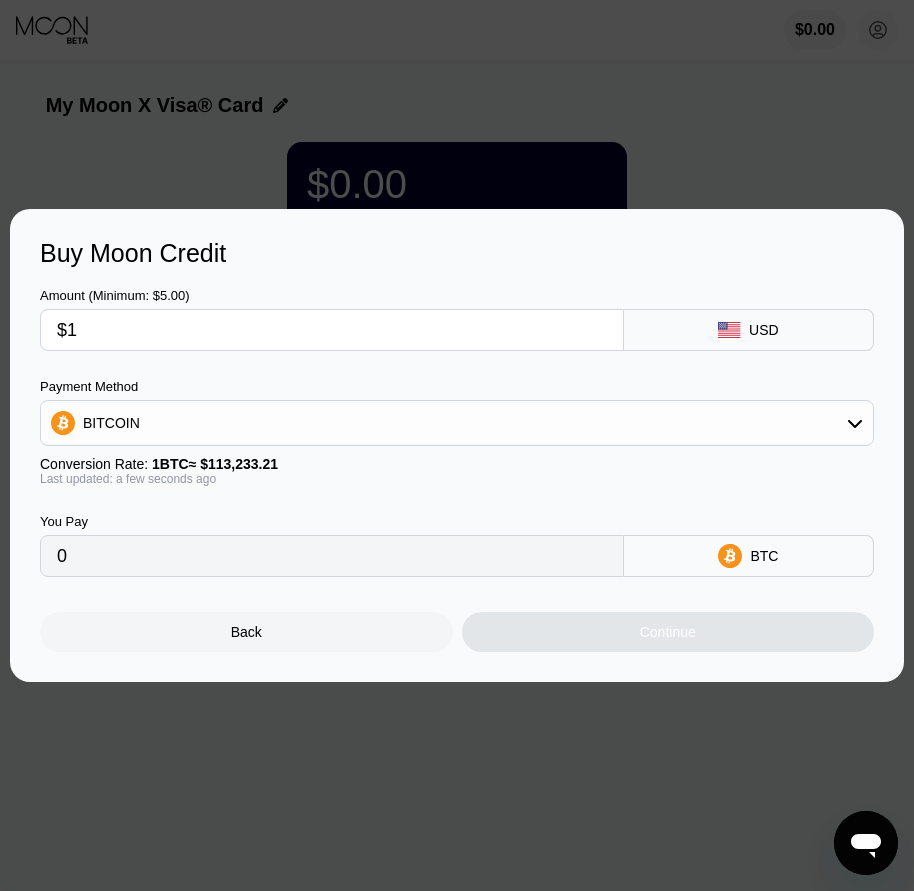 type on "0.00000884" 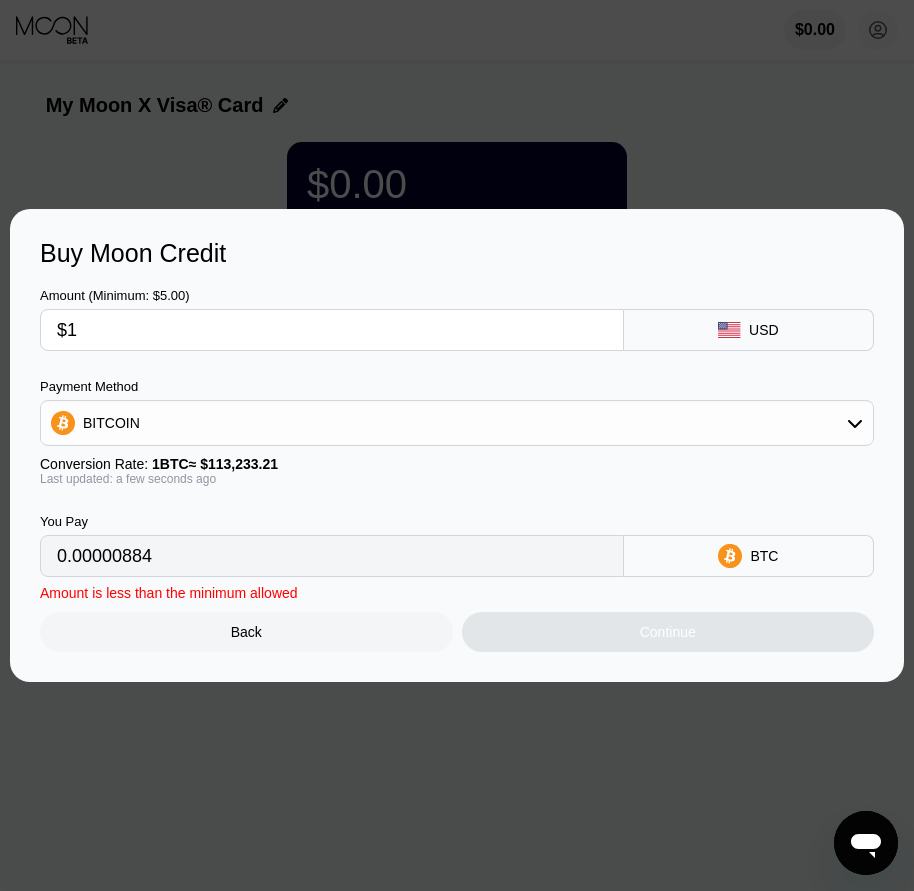 type on "$12" 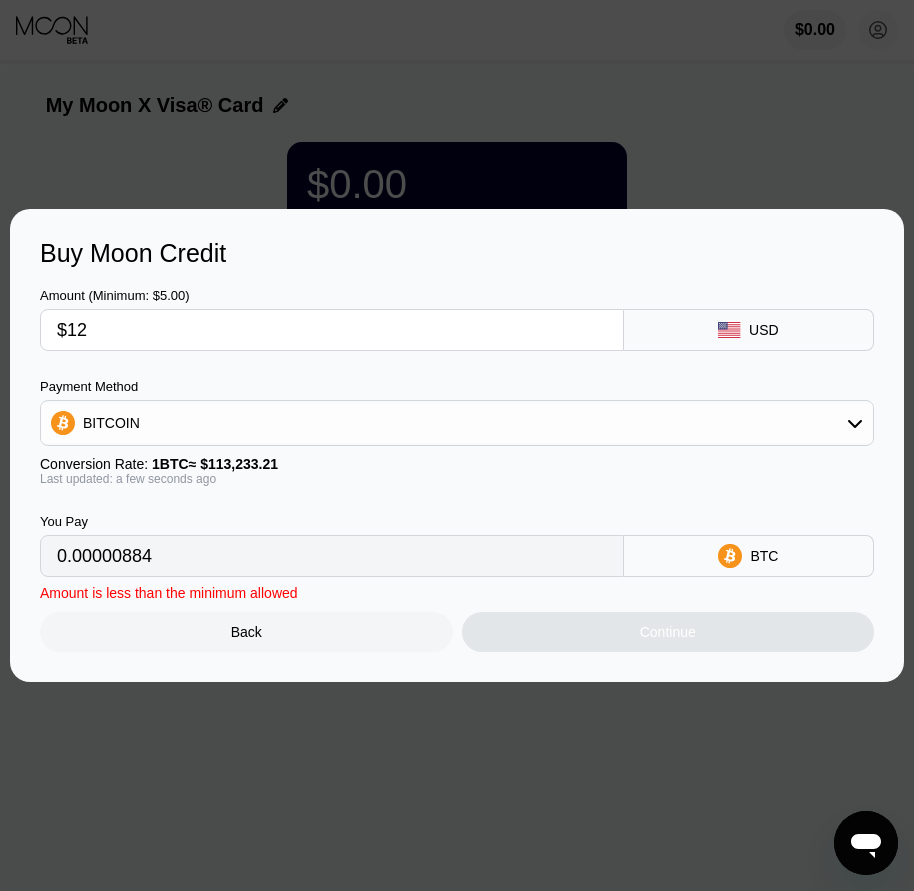 type on "0.00010598" 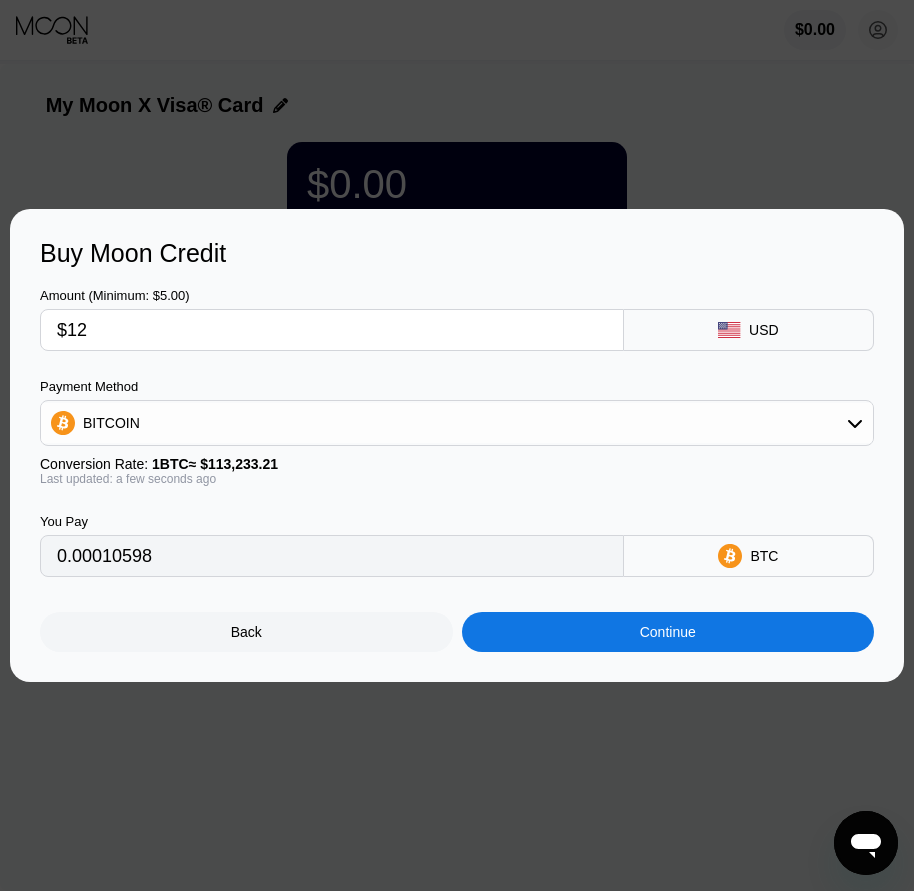 type on "$12" 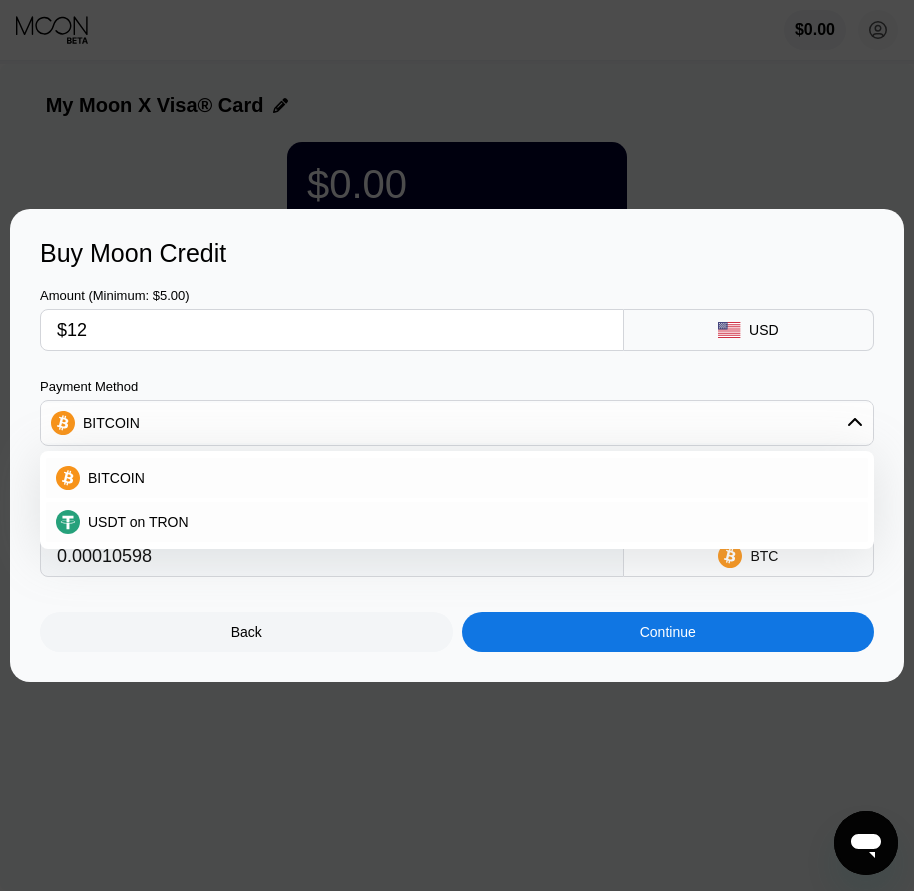 click on "USDT on TRON" at bounding box center (469, 522) 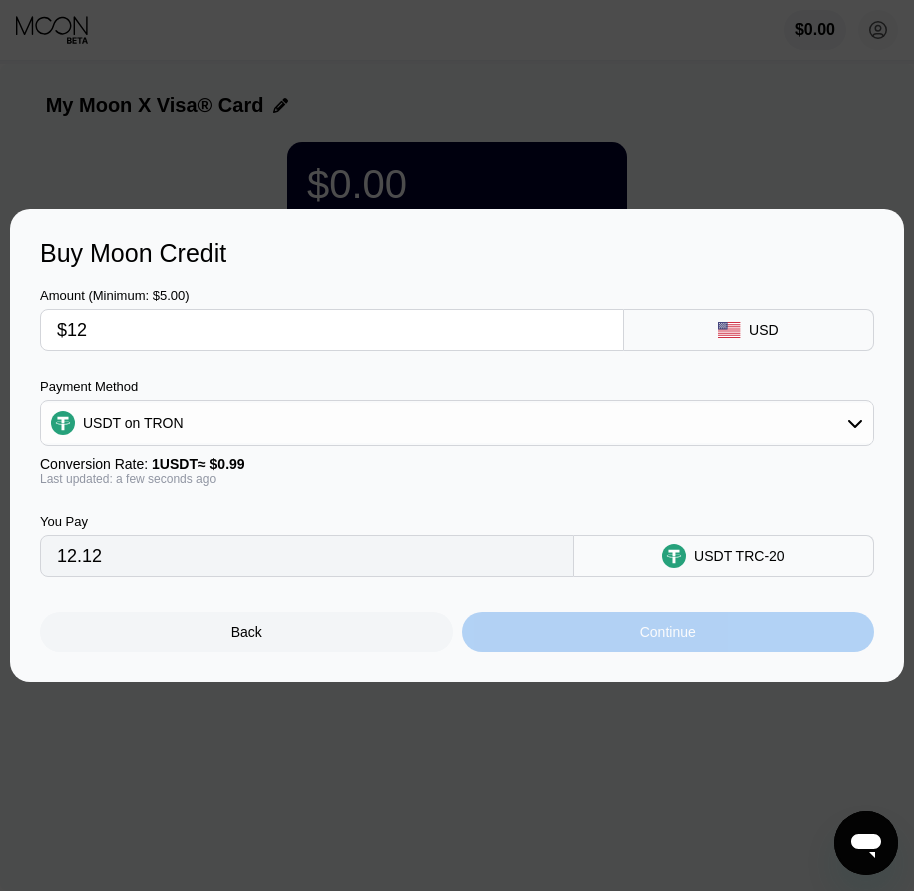 click on "Continue" at bounding box center (668, 632) 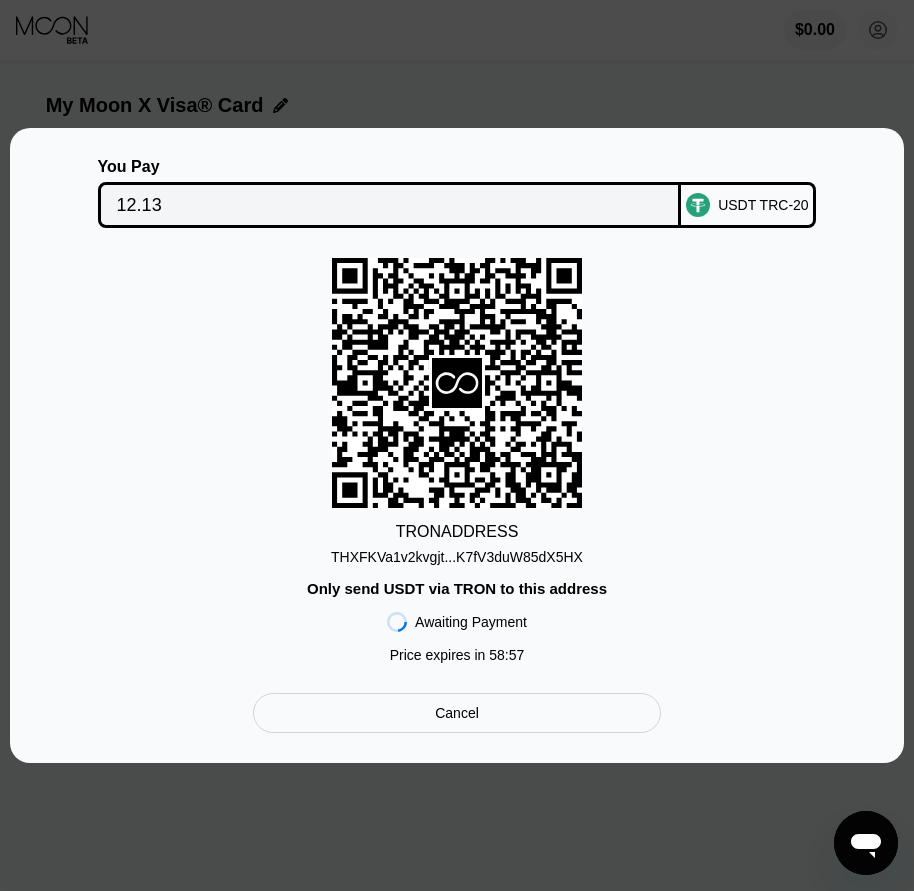 click on "THXFKVa1v2kvgjt...K7fV3duW85dX5HX" at bounding box center (457, 557) 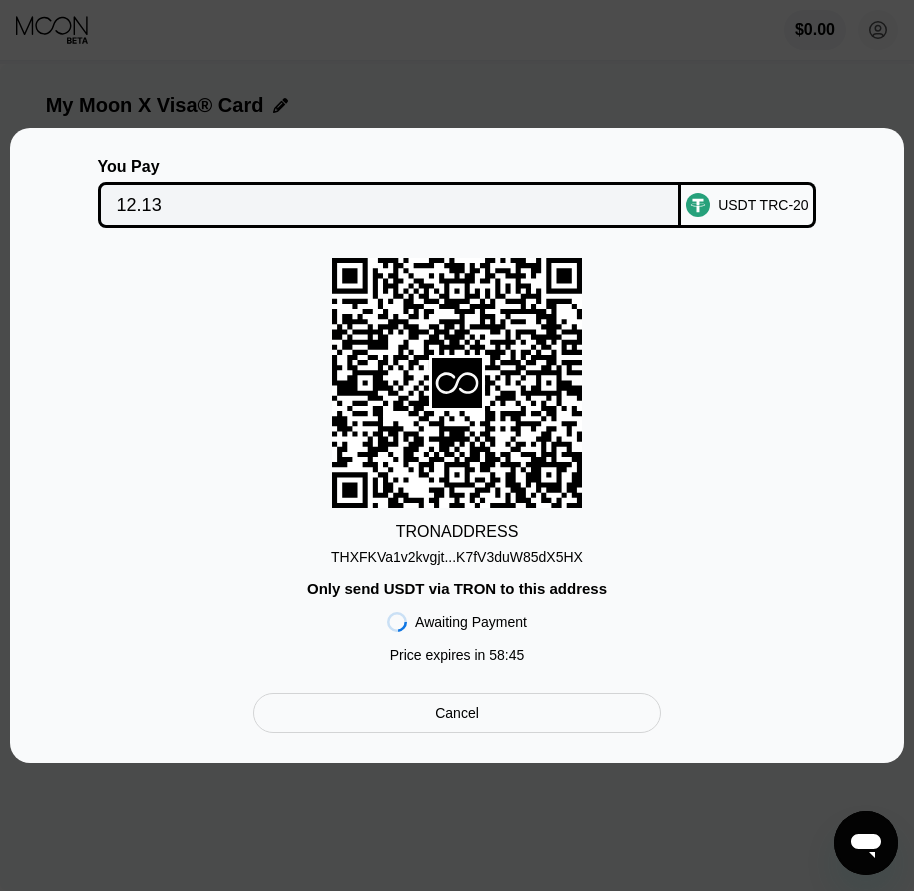 click on "12.13" at bounding box center (390, 205) 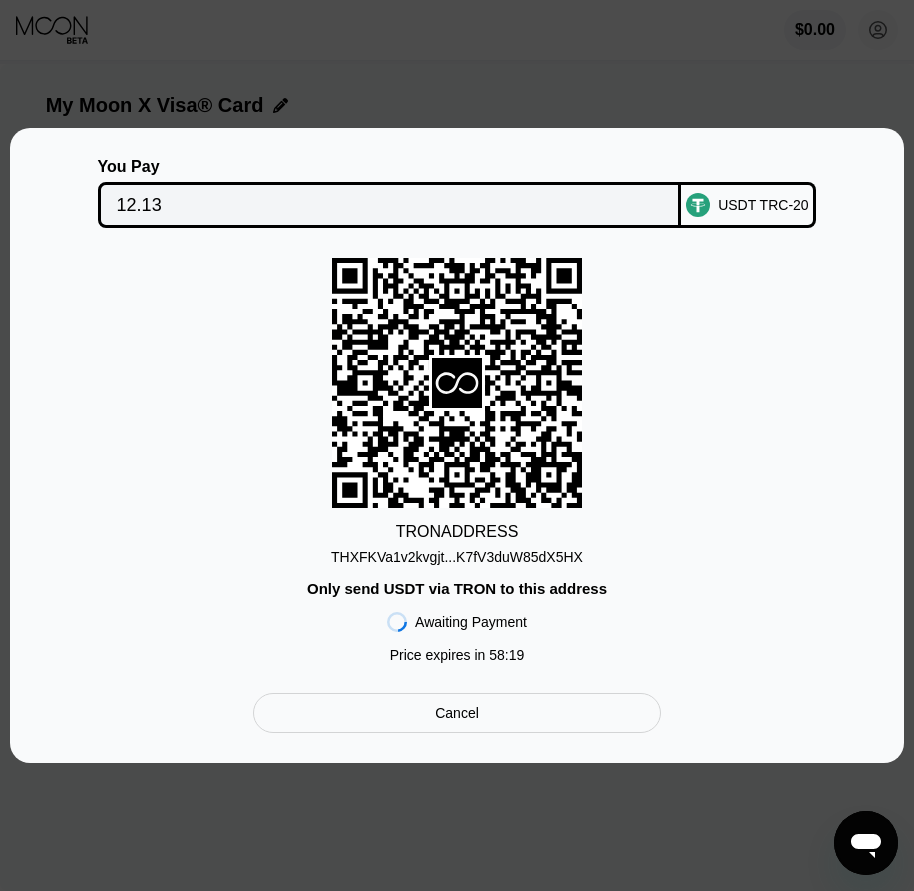 scroll, scrollTop: 0, scrollLeft: 0, axis: both 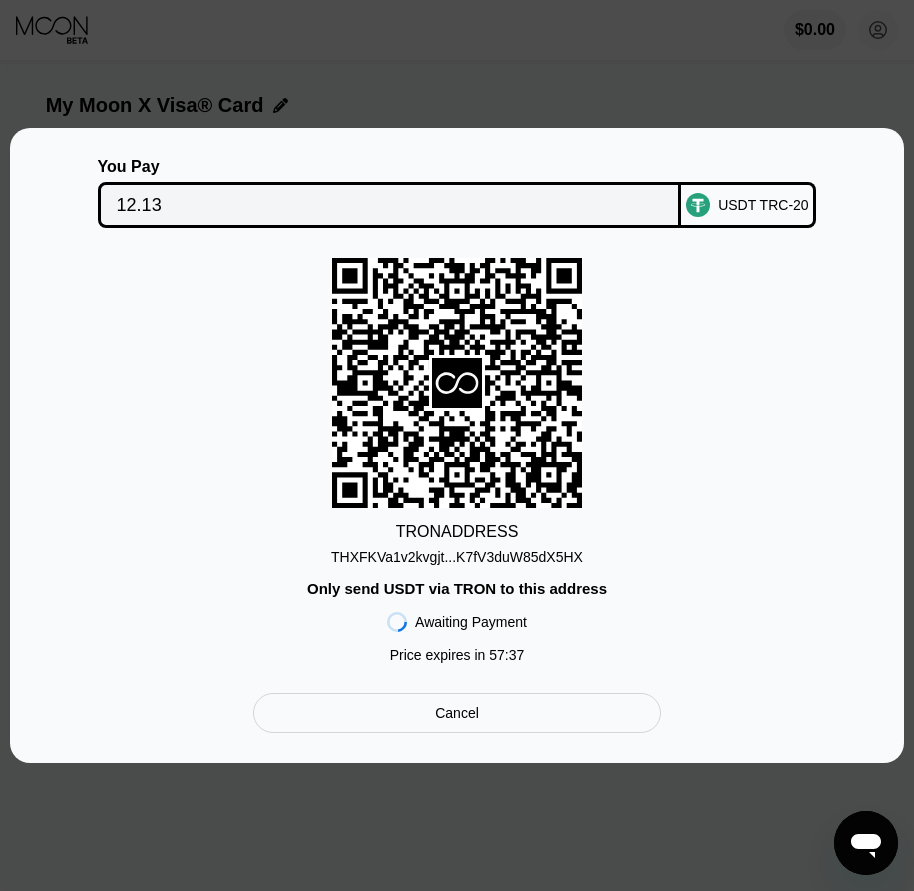 click on "TRON  ADDRESS THXFKVa1v2kvgjt...K7fV3duW85dX5HX Only send USDT via TRON to this address Awaiting Payment Price expires in   57 : 37" at bounding box center (457, 465) 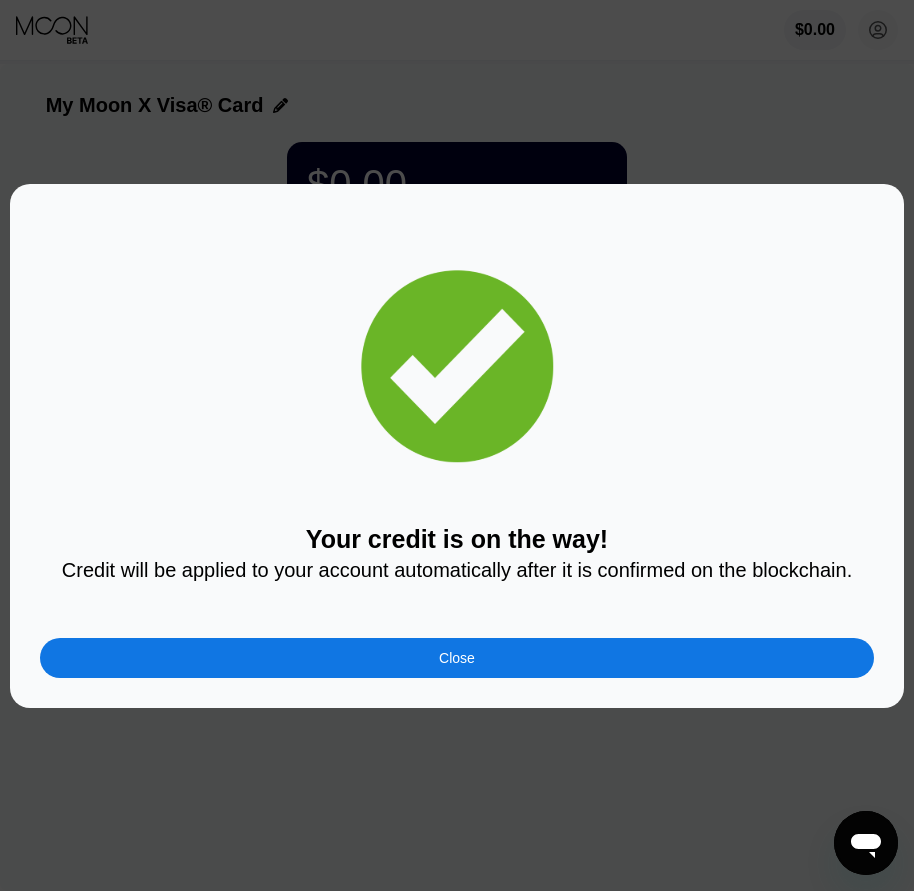 click at bounding box center [464, 445] 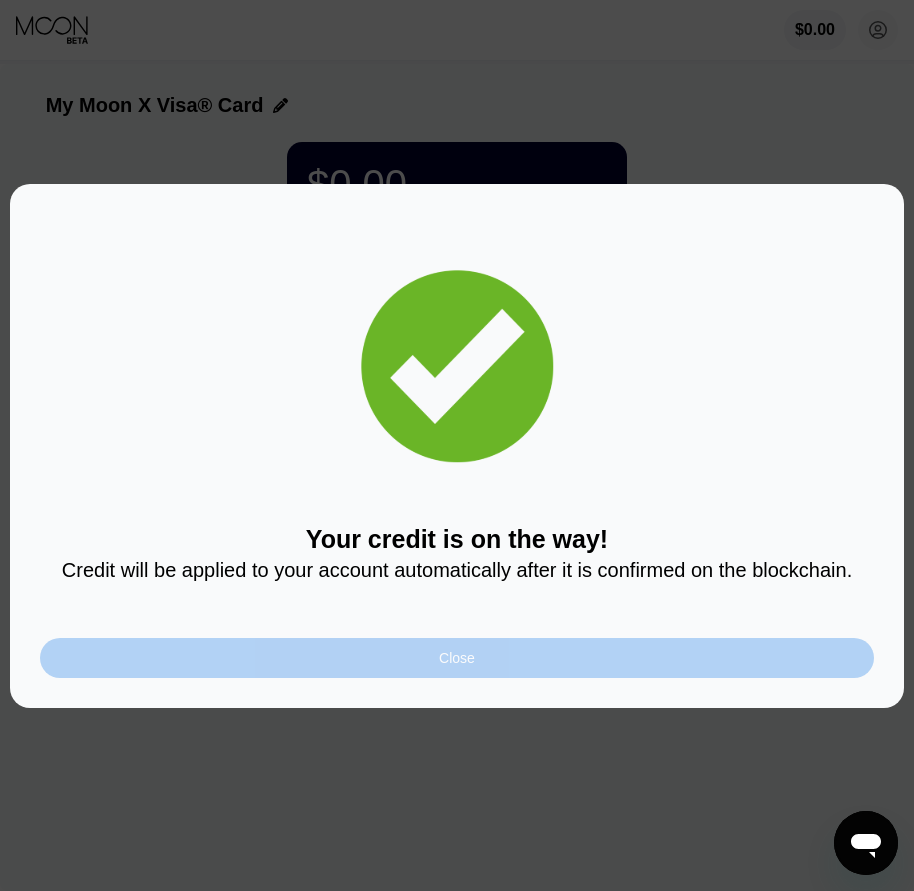 click on "Close" at bounding box center (457, 658) 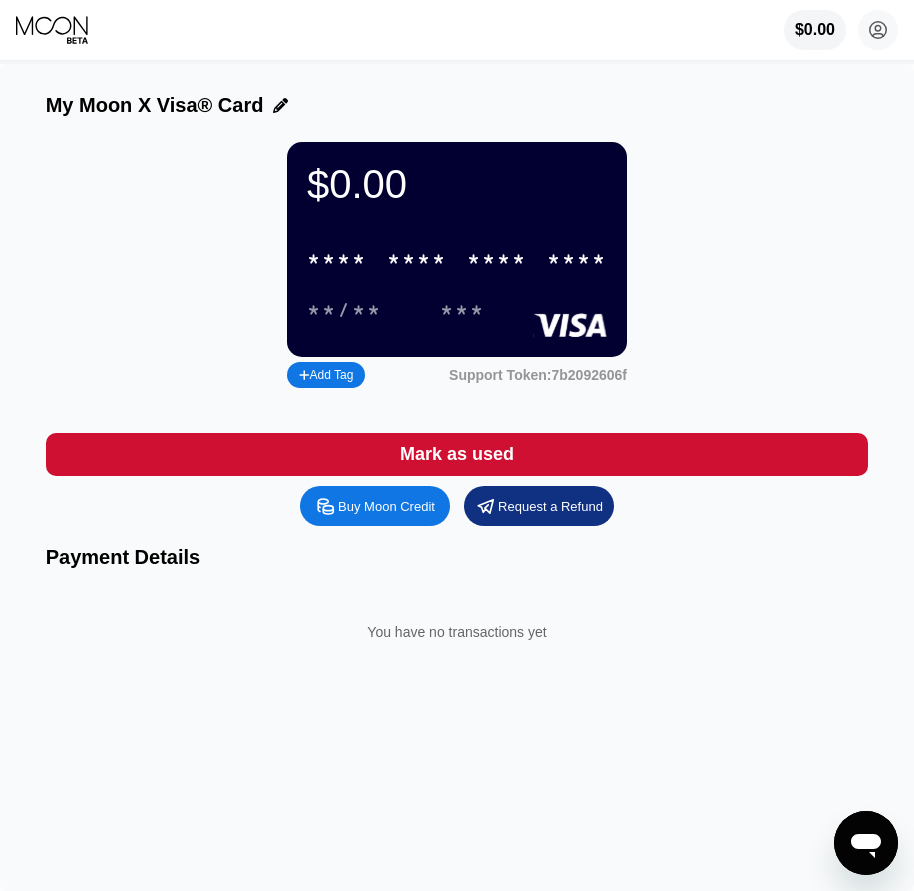 click on "$0.00" at bounding box center (457, 184) 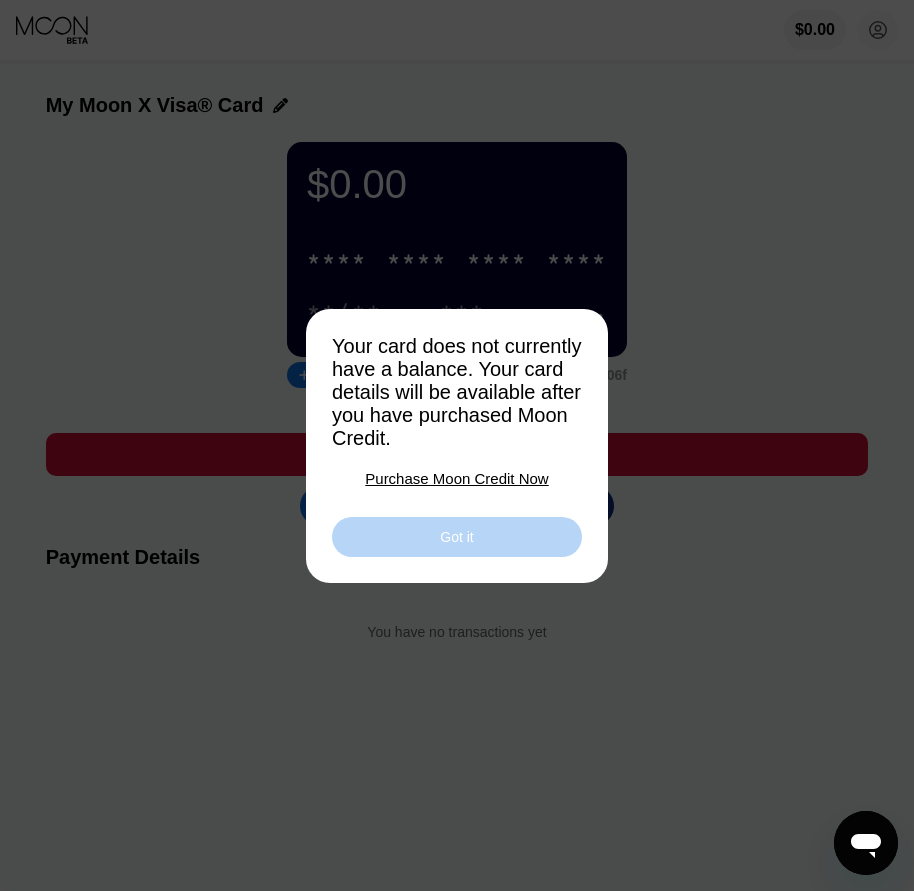 click on "Got it" at bounding box center [456, 537] 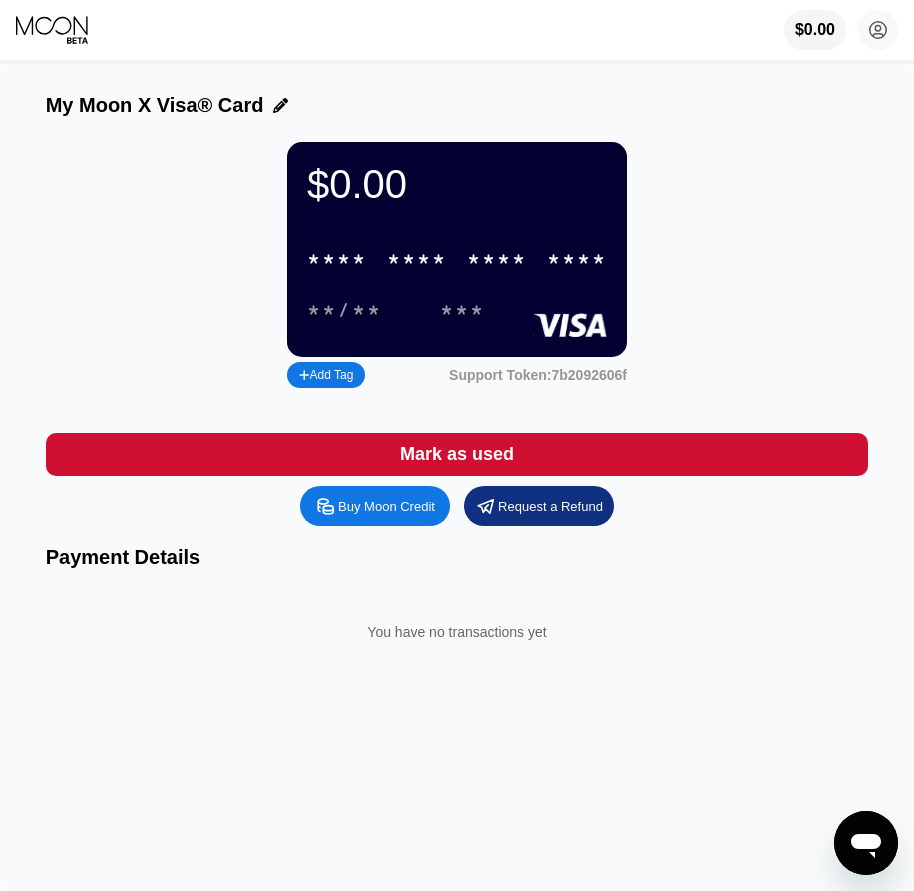 click on "* * * *" at bounding box center (497, 260) 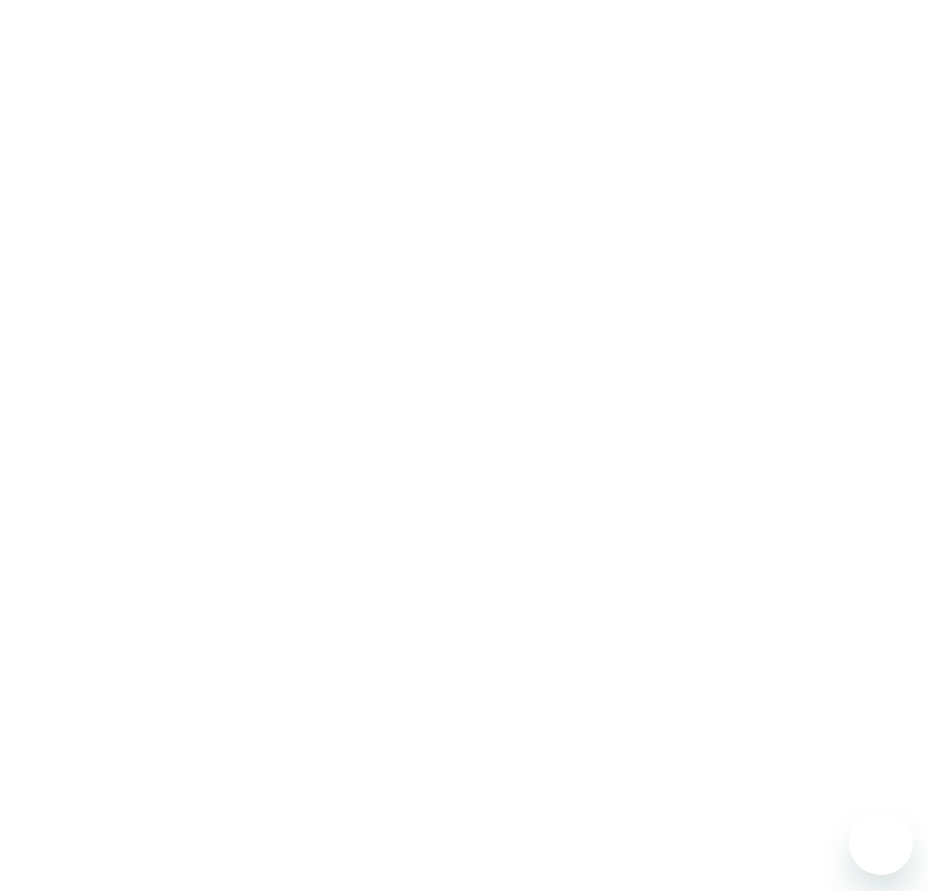 scroll, scrollTop: 0, scrollLeft: 0, axis: both 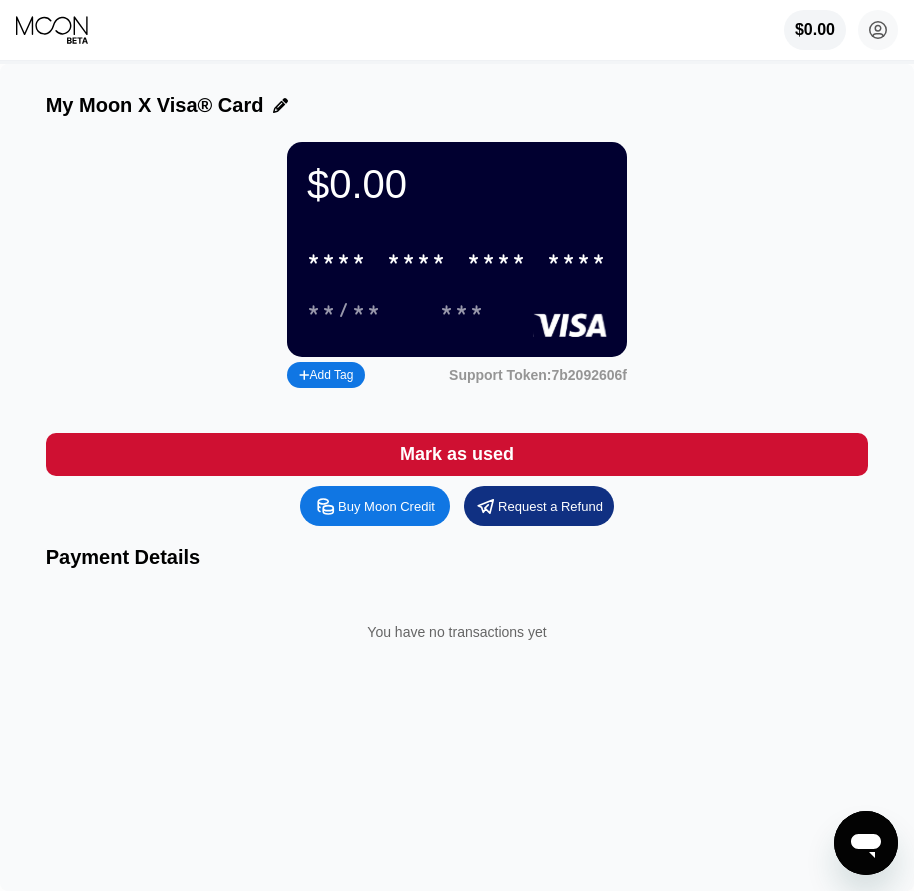 click on "$0.00 * * * * * * * * * * * * **** **/** ***  Add Tag Support Token:  7b2092606f" at bounding box center [457, 267] 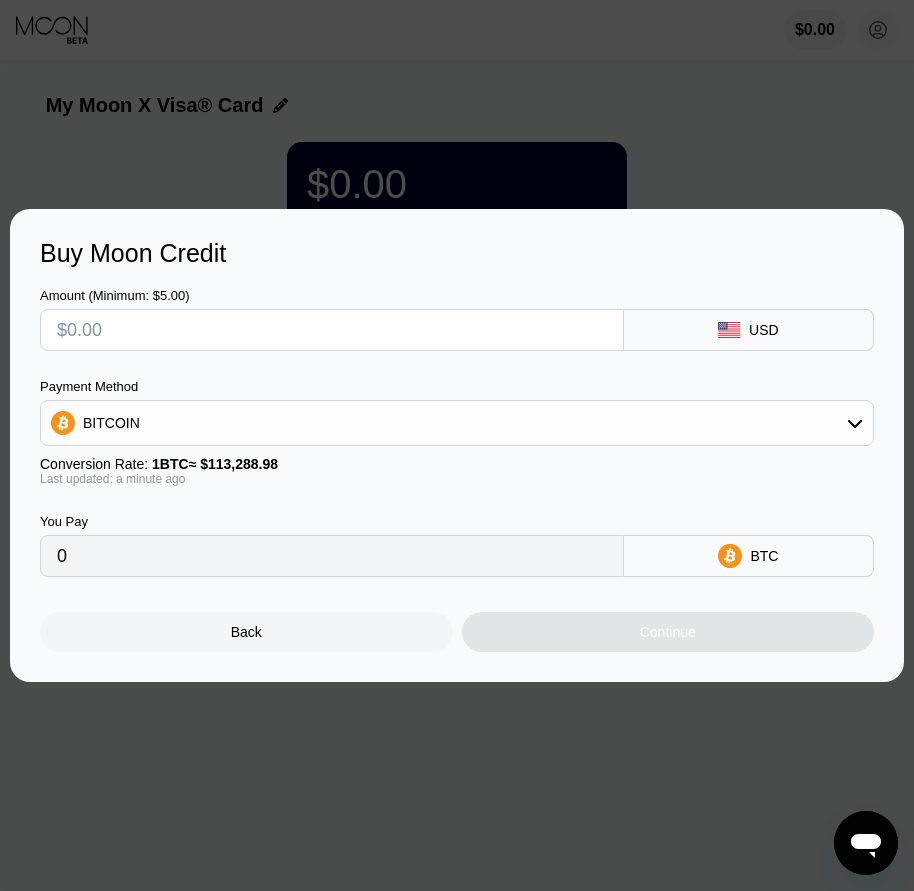 click at bounding box center (464, 445) 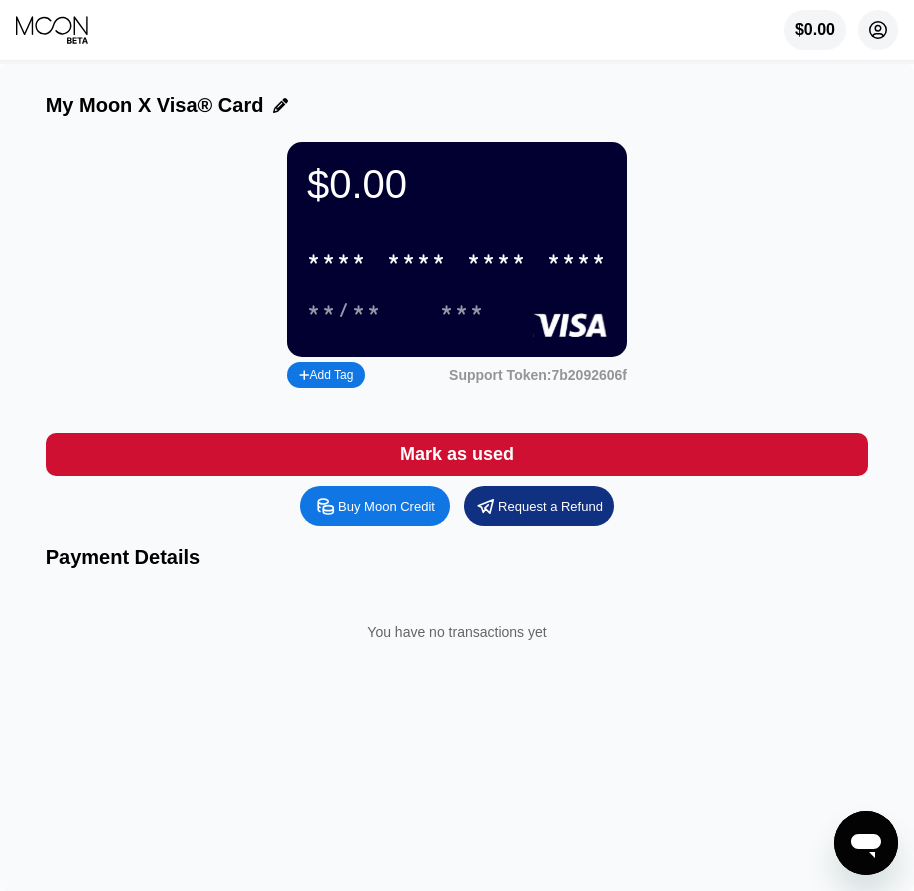 click 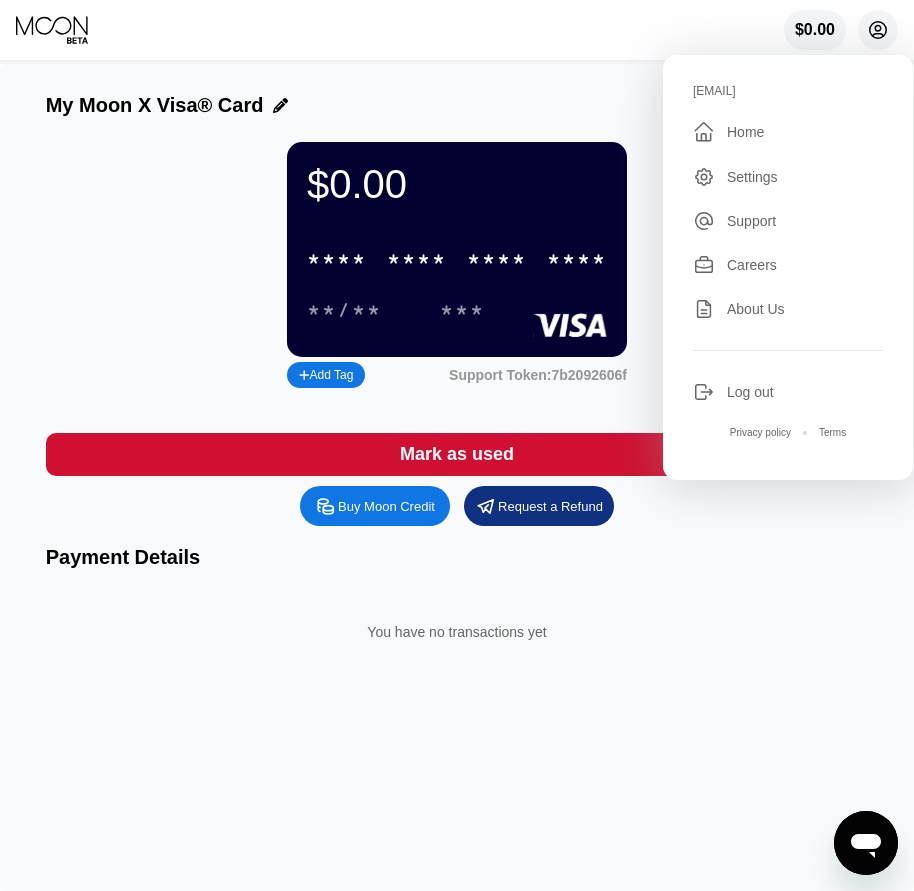click 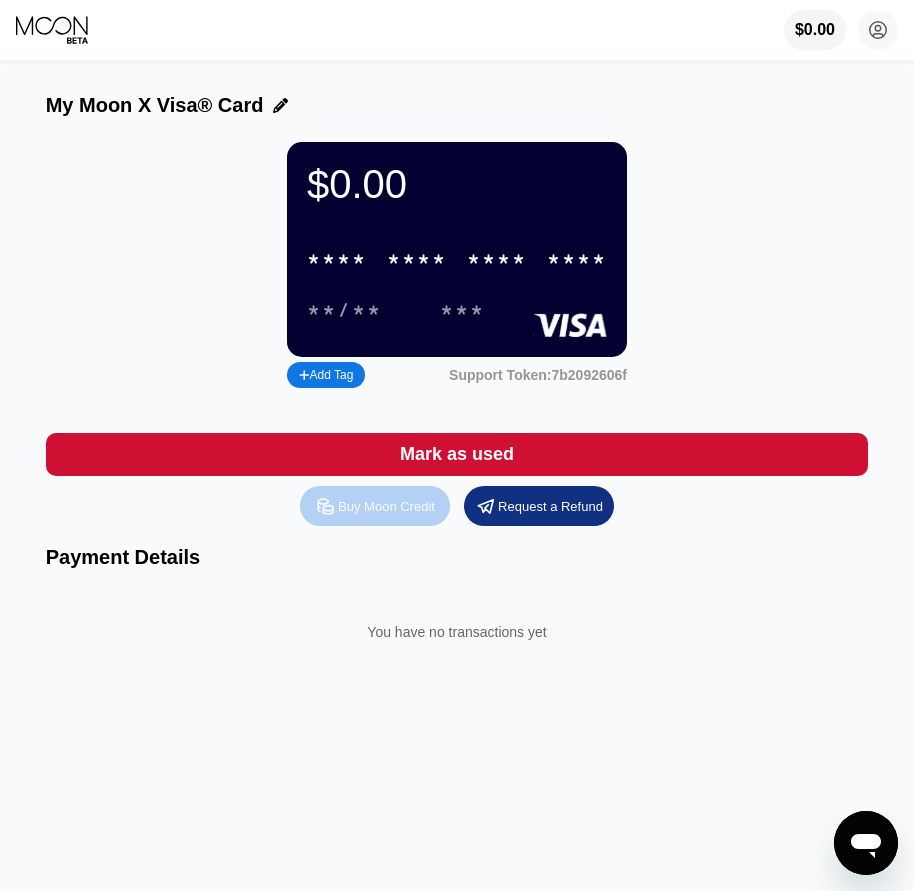 click on "Buy Moon Credit" at bounding box center [386, 506] 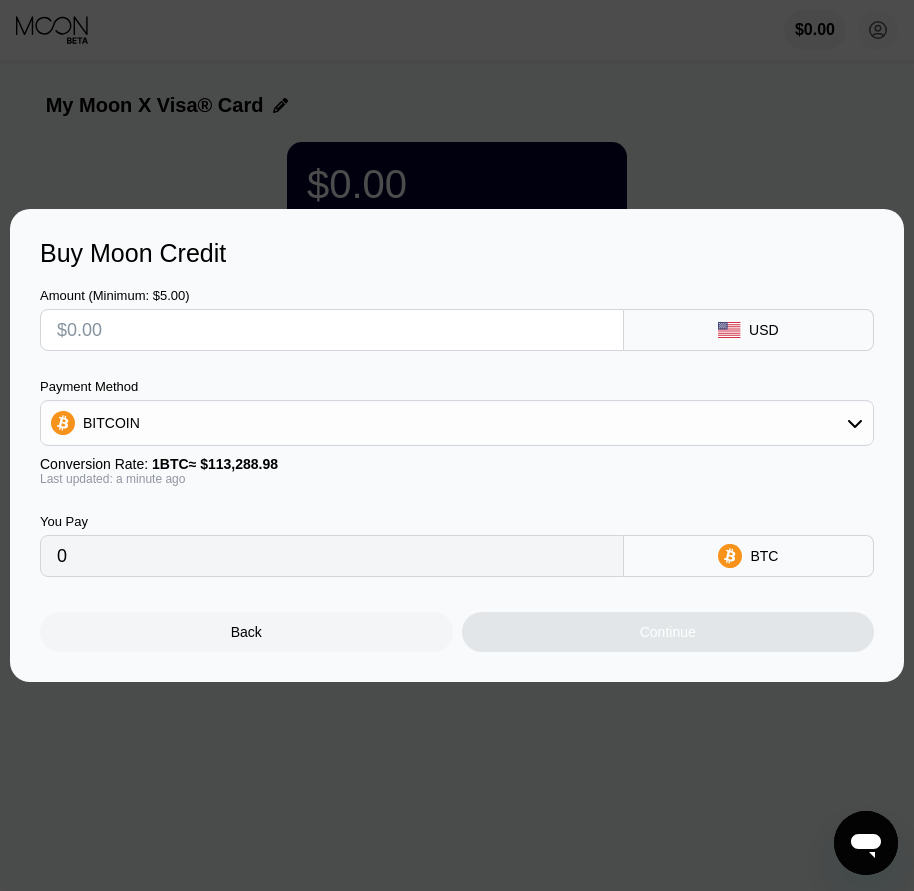 click at bounding box center (332, 330) 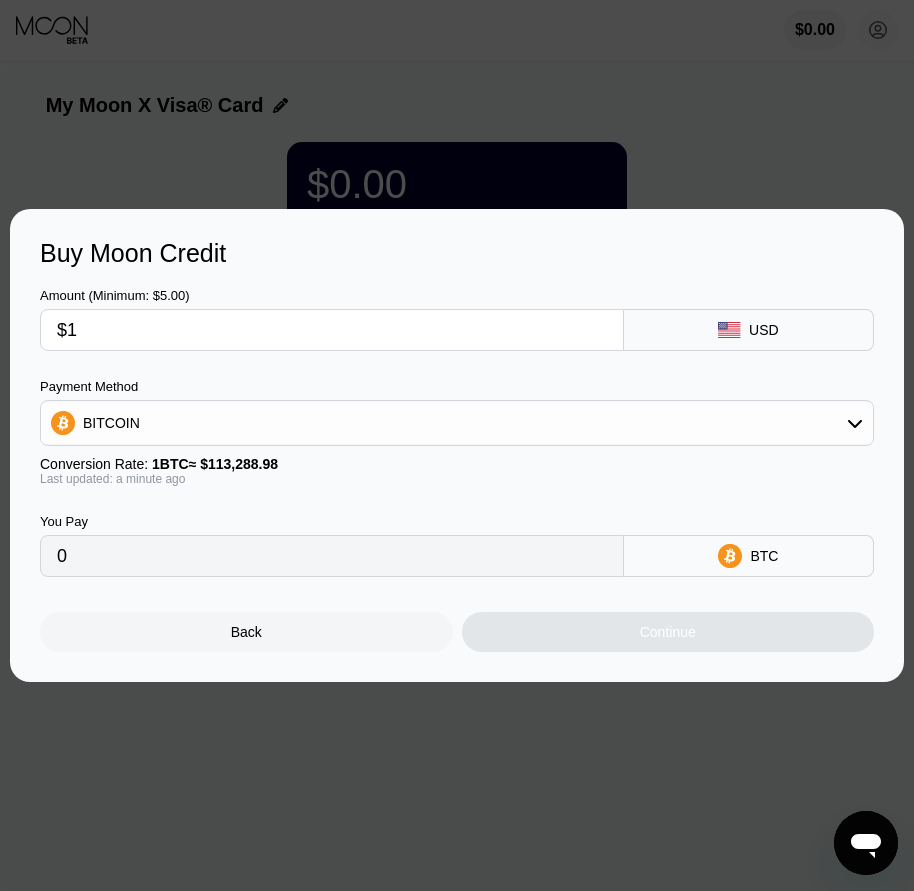 type on "0.00000883" 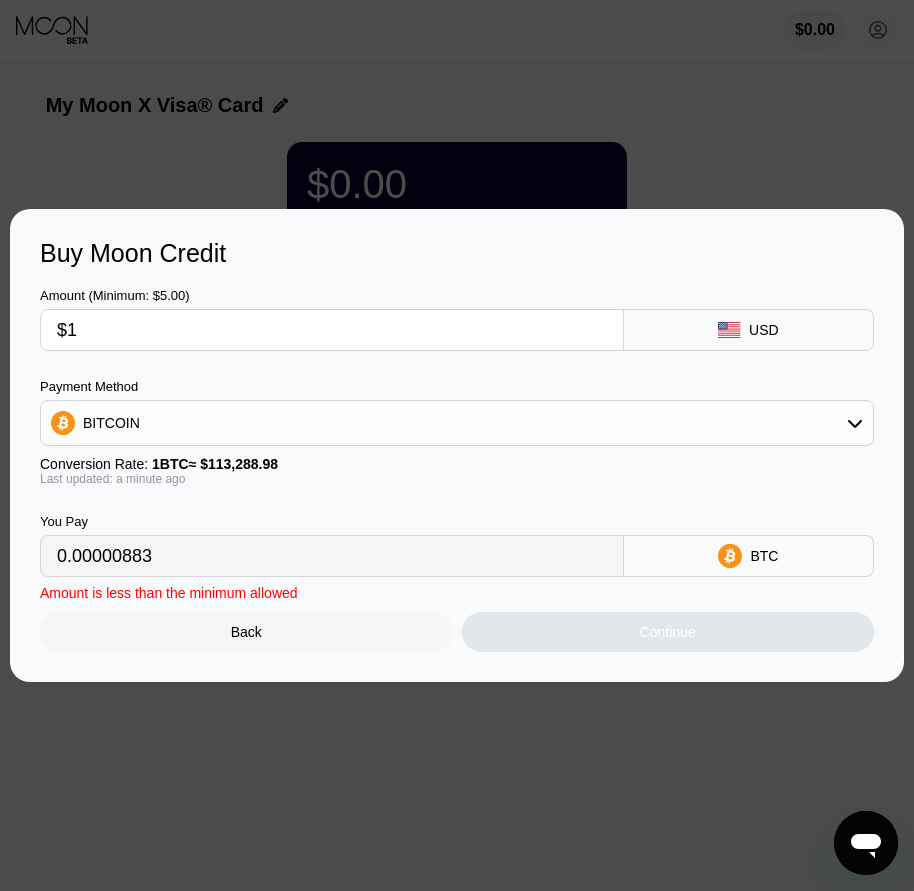type on "$12" 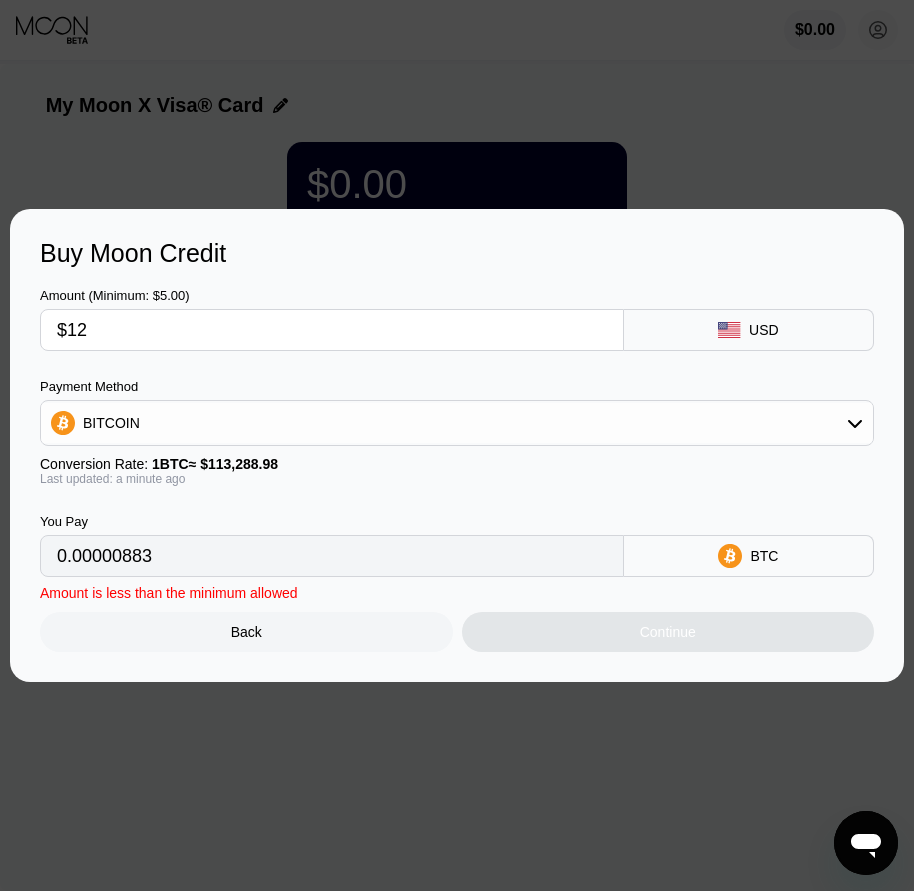 type on "0.00010593" 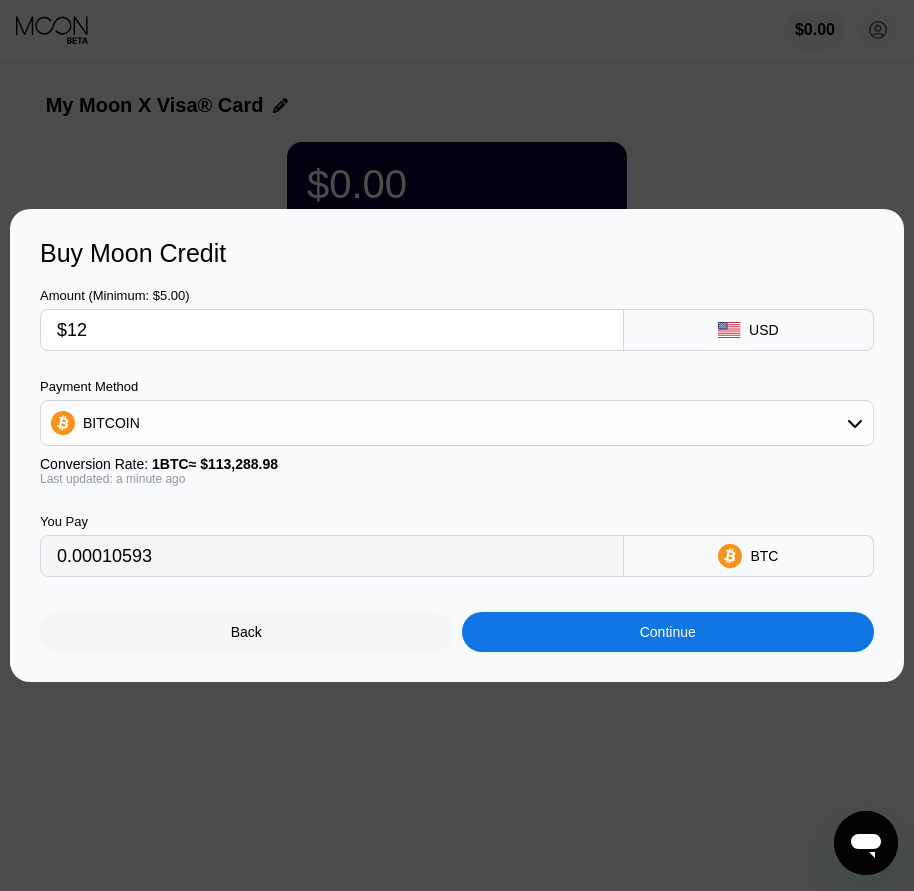 type on "$12" 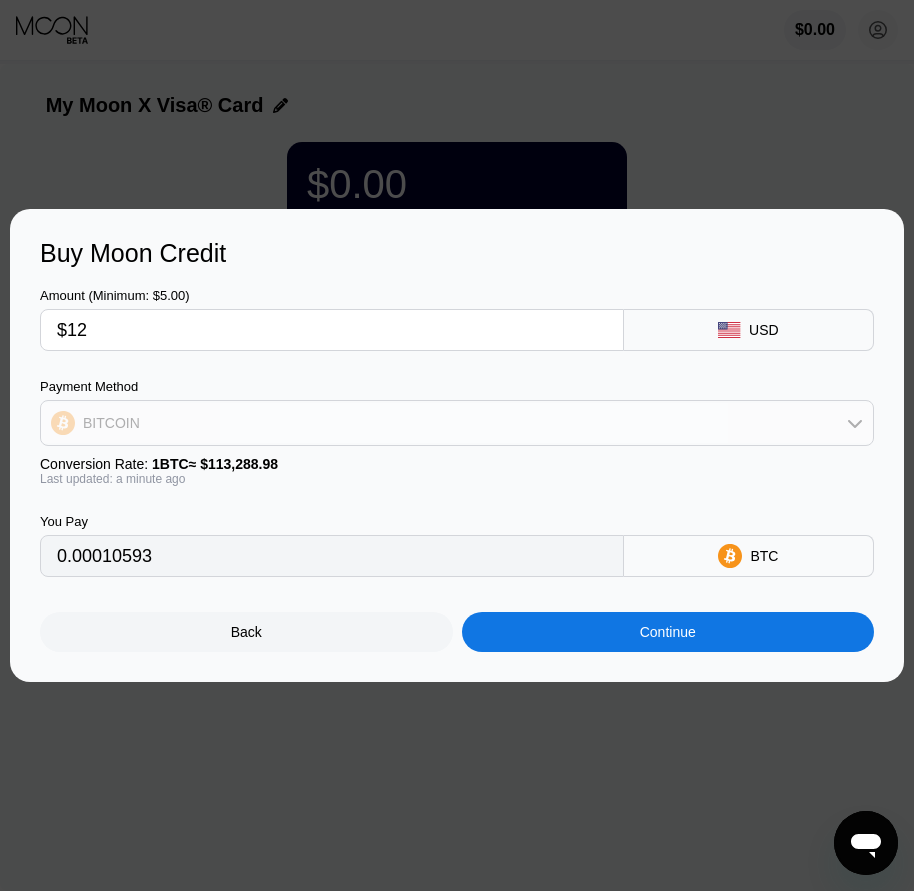 click on "BITCOIN" at bounding box center [457, 423] 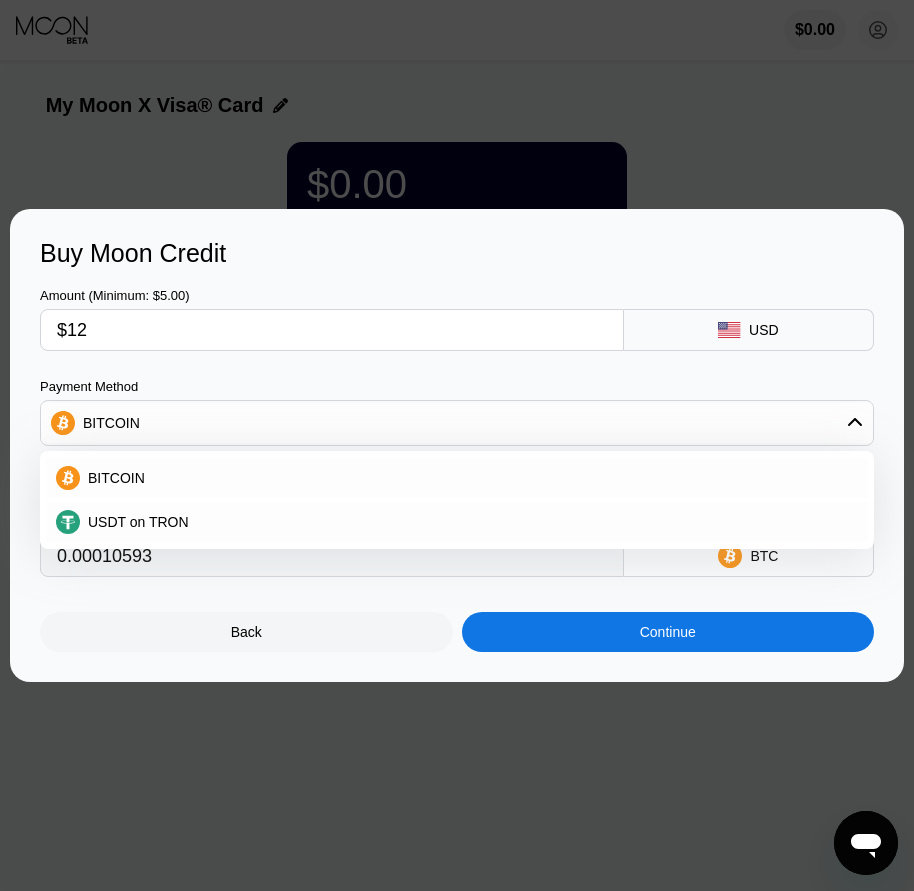 click on "USDT on TRON" at bounding box center [138, 522] 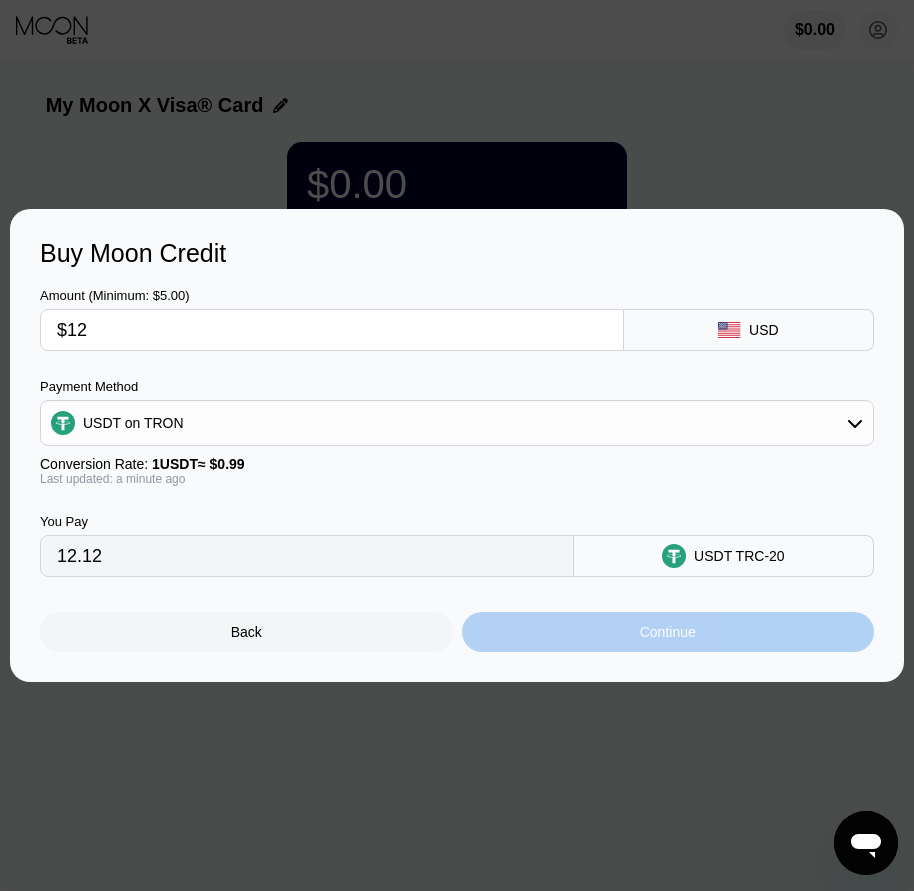 click on "Continue" at bounding box center (668, 632) 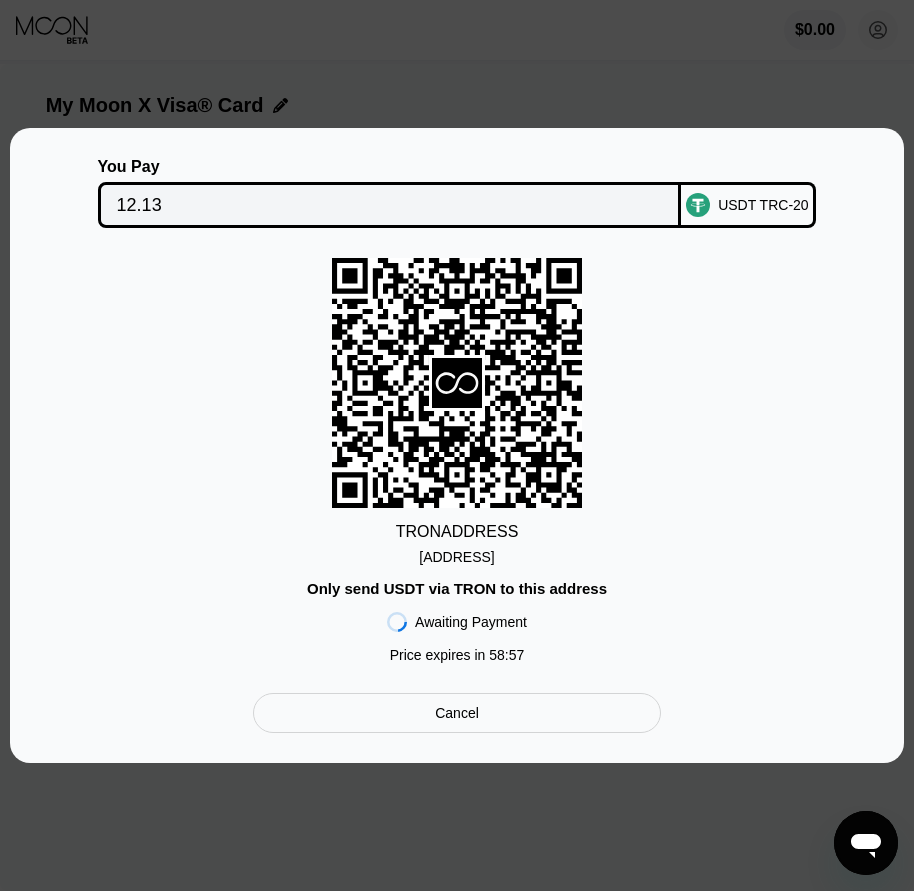 click on "TAiV8bcrcVBjY4b...PCFdDj15oekwSiD" at bounding box center [456, 557] 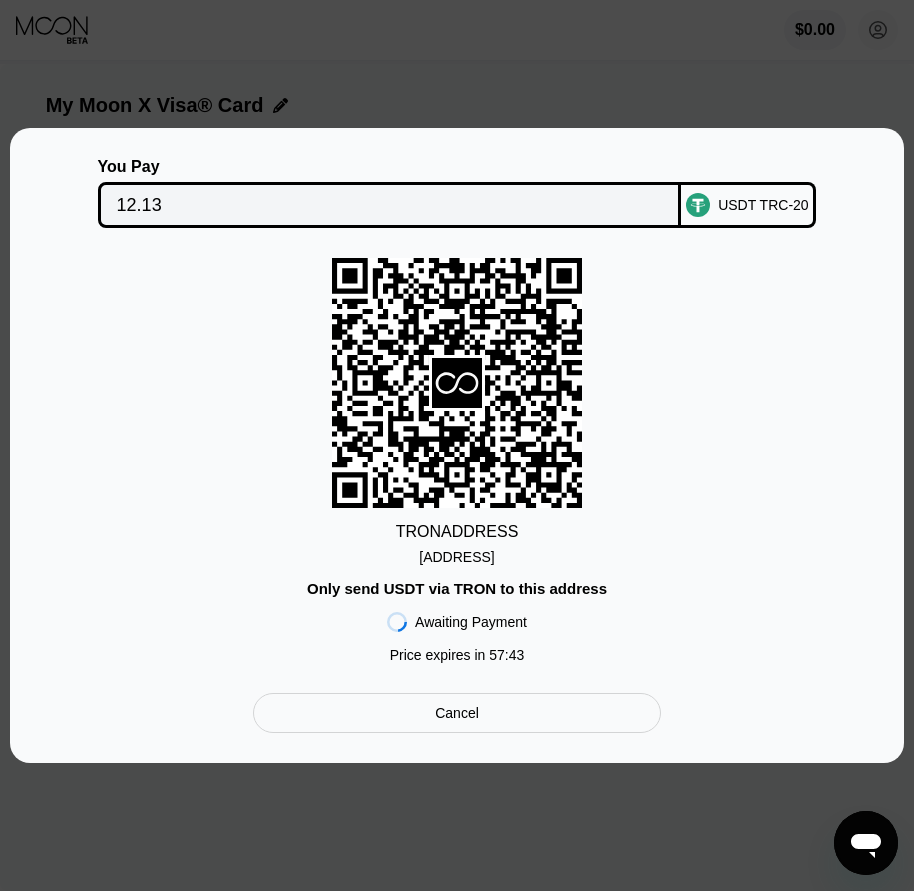click on "TRON  ADDRESS TAiV8bcrcVBjY4b...PCFdDj15oekwSiD Only send USDT via TRON to this address Awaiting Payment Price expires in   57 : 43" at bounding box center [457, 465] 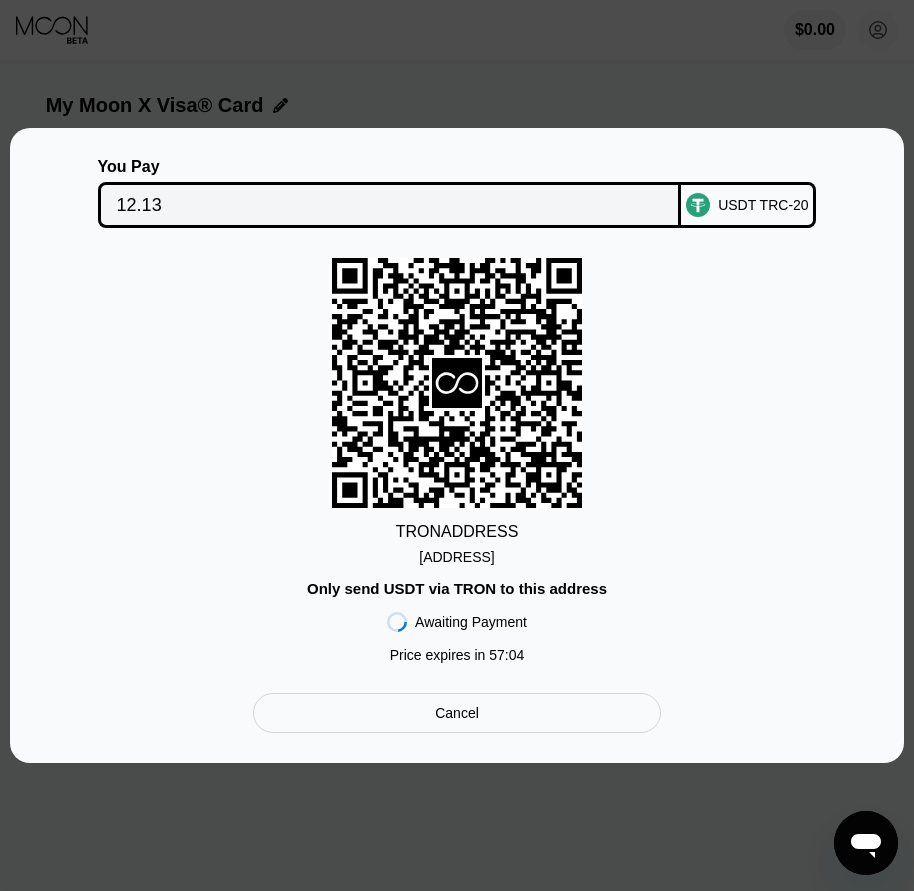 click on "TRON  ADDRESS TAiV8bcrcVBjY4b...PCFdDj15oekwSiD Only send USDT via TRON to this address Awaiting Payment Price expires in   57 : 04" at bounding box center [457, 465] 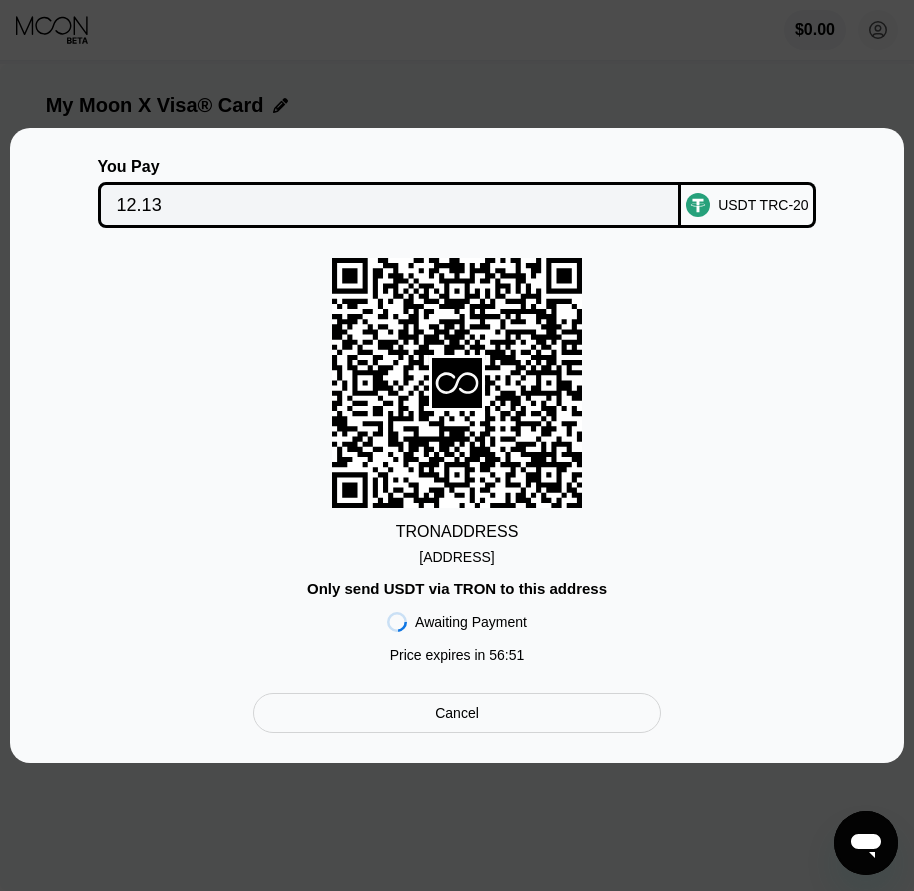 click on "TRON  ADDRESS TAiV8bcrcVBjY4b...PCFdDj15oekwSiD Only send USDT via TRON to this address Awaiting Payment Price expires in   56 : 51" at bounding box center [457, 465] 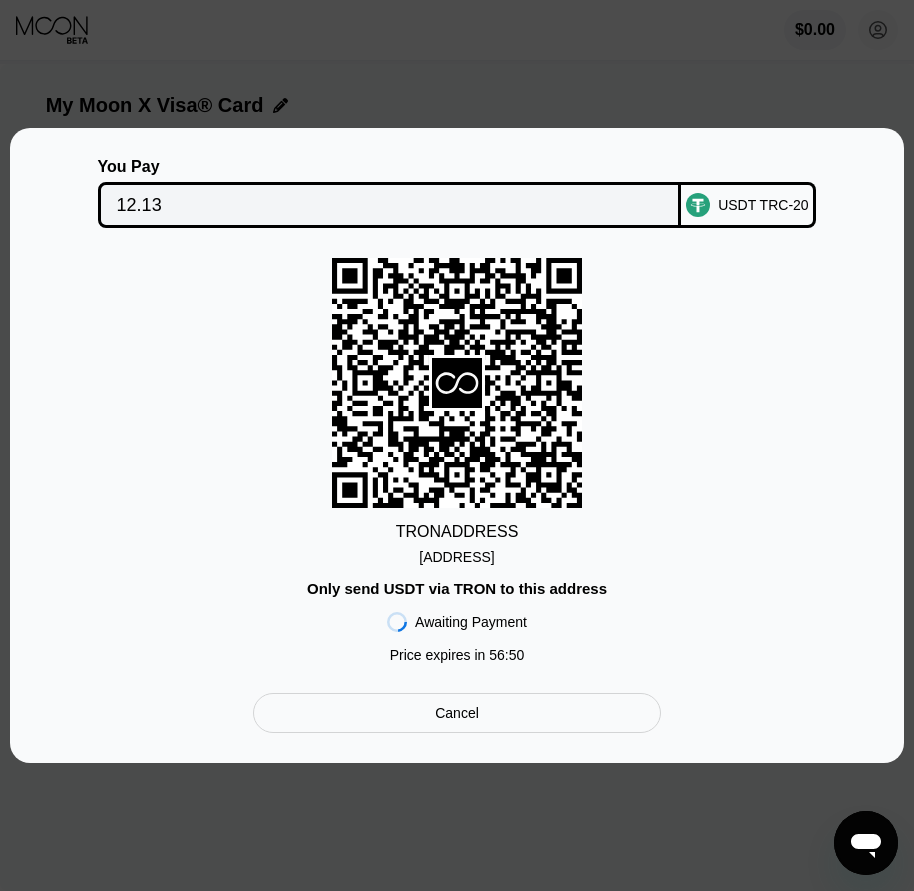 click on "TAiV8bcrcVBjY4b...PCFdDj15oekwSiD" at bounding box center (456, 557) 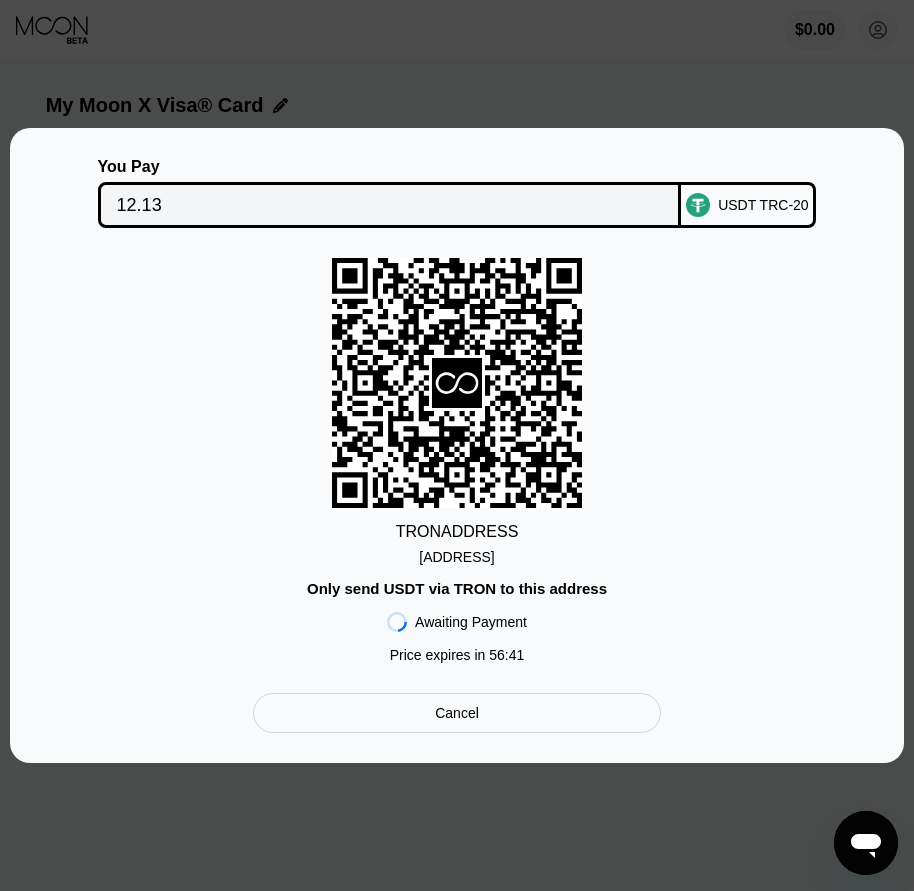click on "12.13" at bounding box center [390, 205] 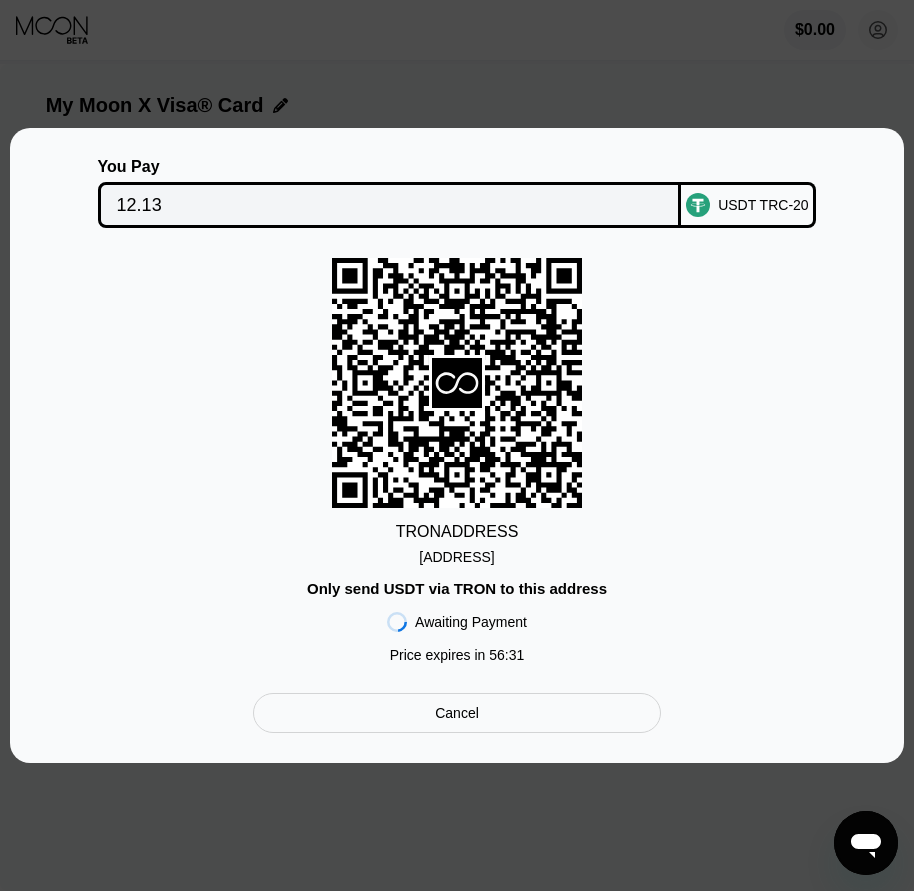 click on "TRON  ADDRESS TAiV8bcrcVBjY4b...PCFdDj15oekwSiD Only send USDT via TRON to this address Awaiting Payment Price expires in   56 : 31" at bounding box center [457, 465] 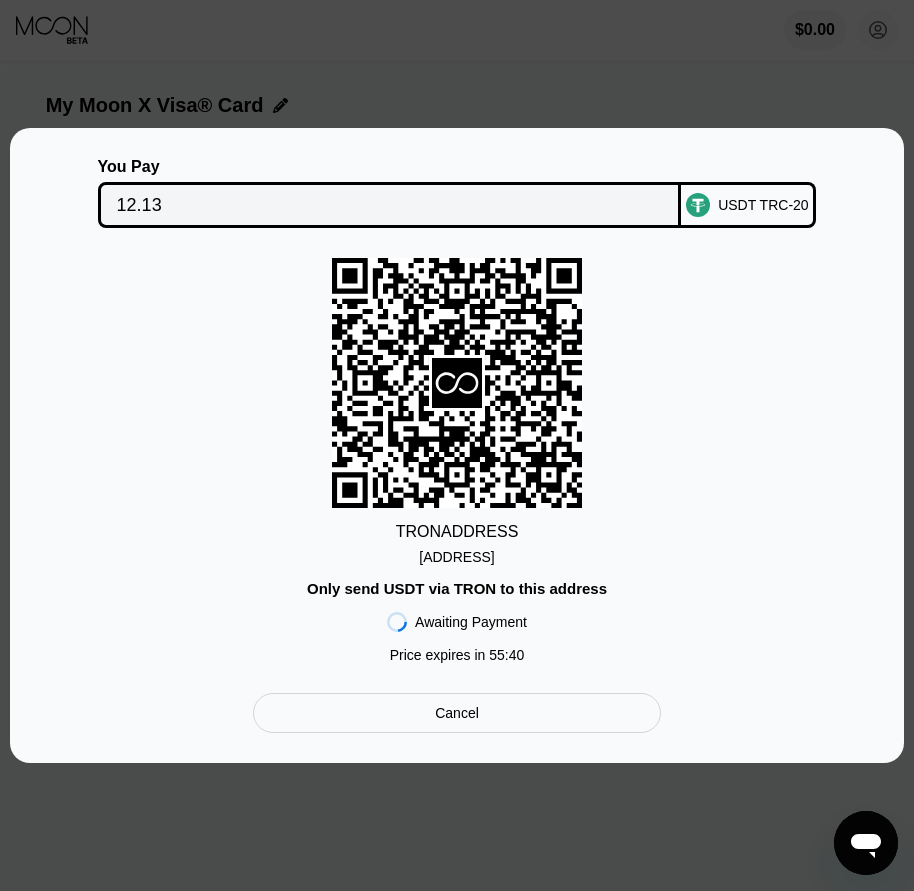 click on "TRON  ADDRESS TAiV8bcrcVBjY4b...PCFdDj15oekwSiD Only send USDT via TRON to this address Awaiting Payment Price expires in   55 : 40" at bounding box center (457, 465) 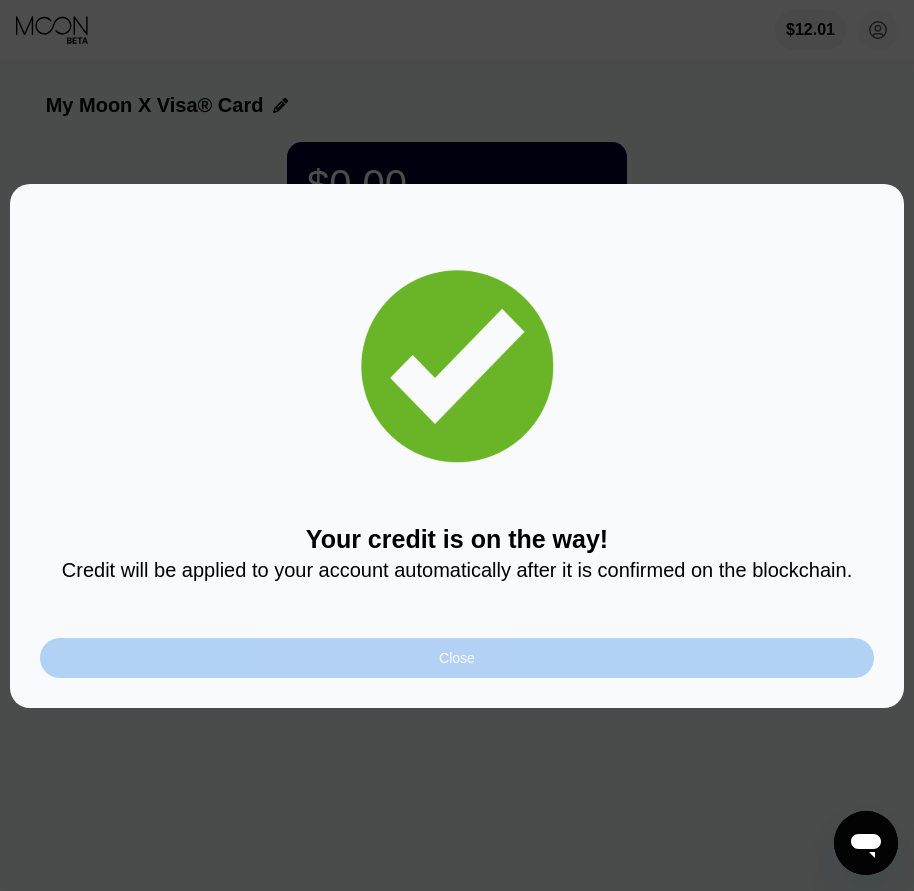 click on "Close" at bounding box center [457, 658] 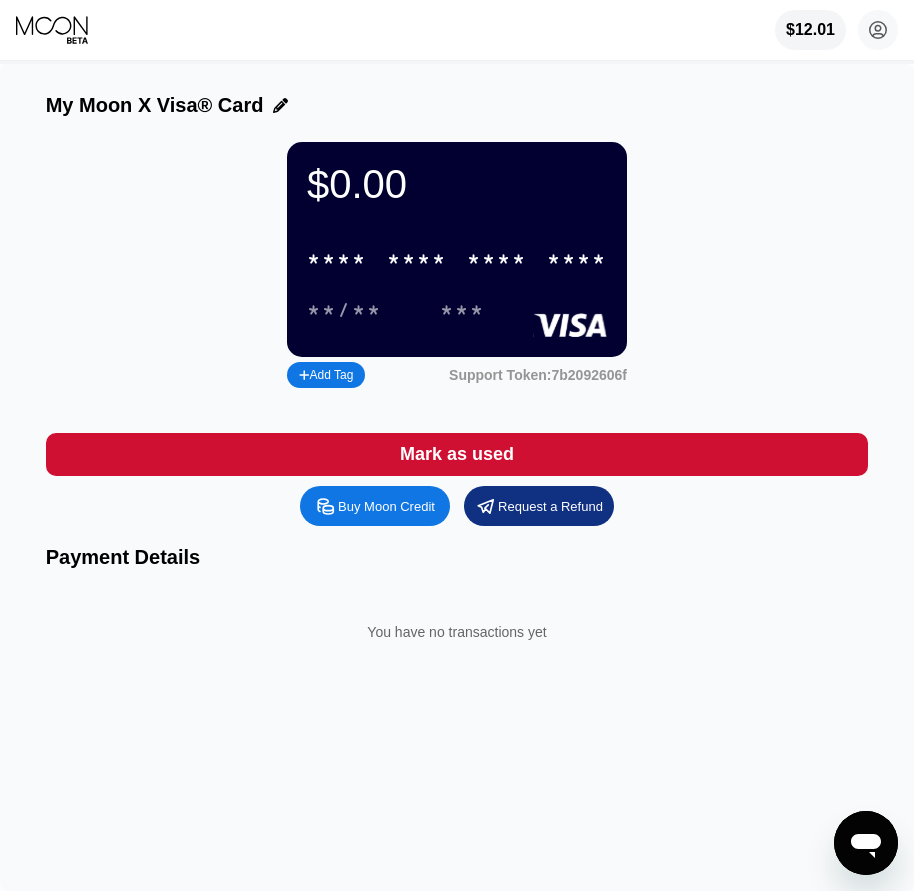 click on "* * * *" at bounding box center [497, 260] 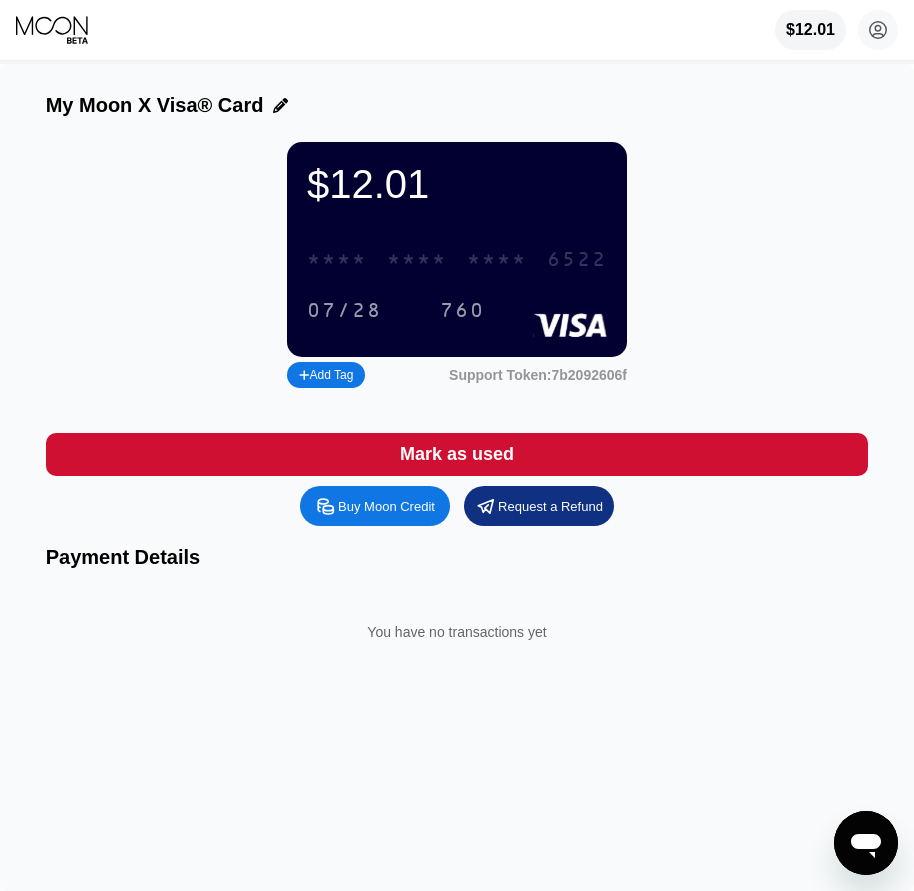 click on "* * * * * * * * * * * * 6522" at bounding box center (457, 259) 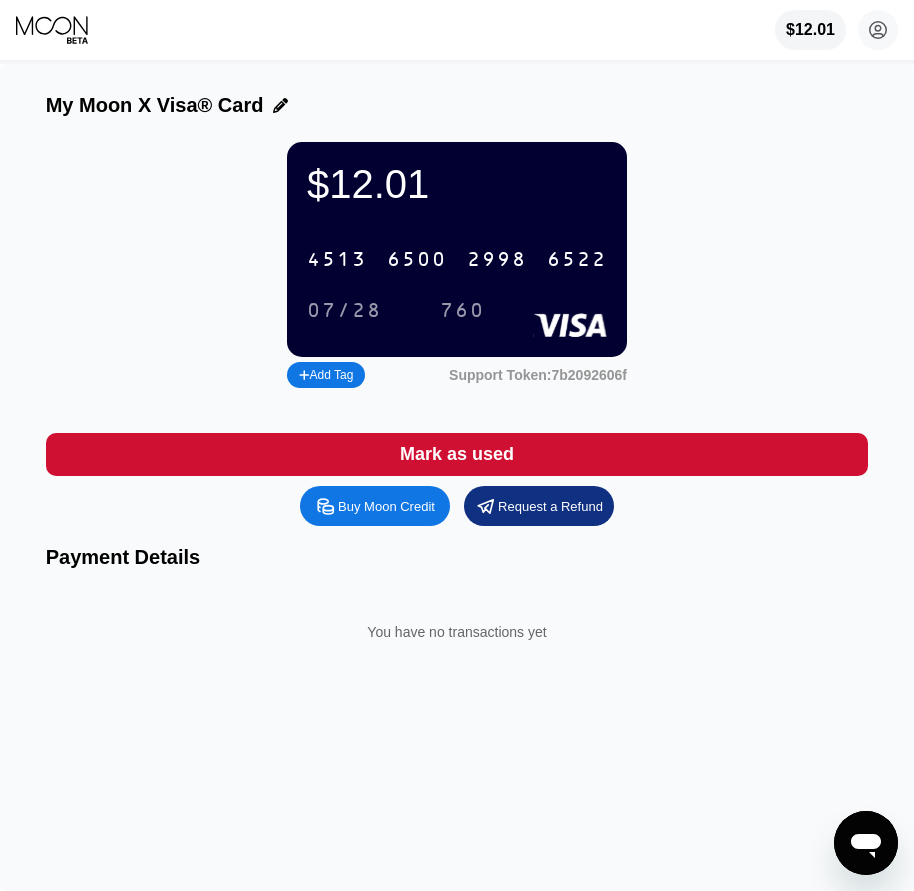 click on "$12.01 4513 6500 2998 6522 07/28 760  Add Tag Support Token:  7b2092606f" at bounding box center [457, 267] 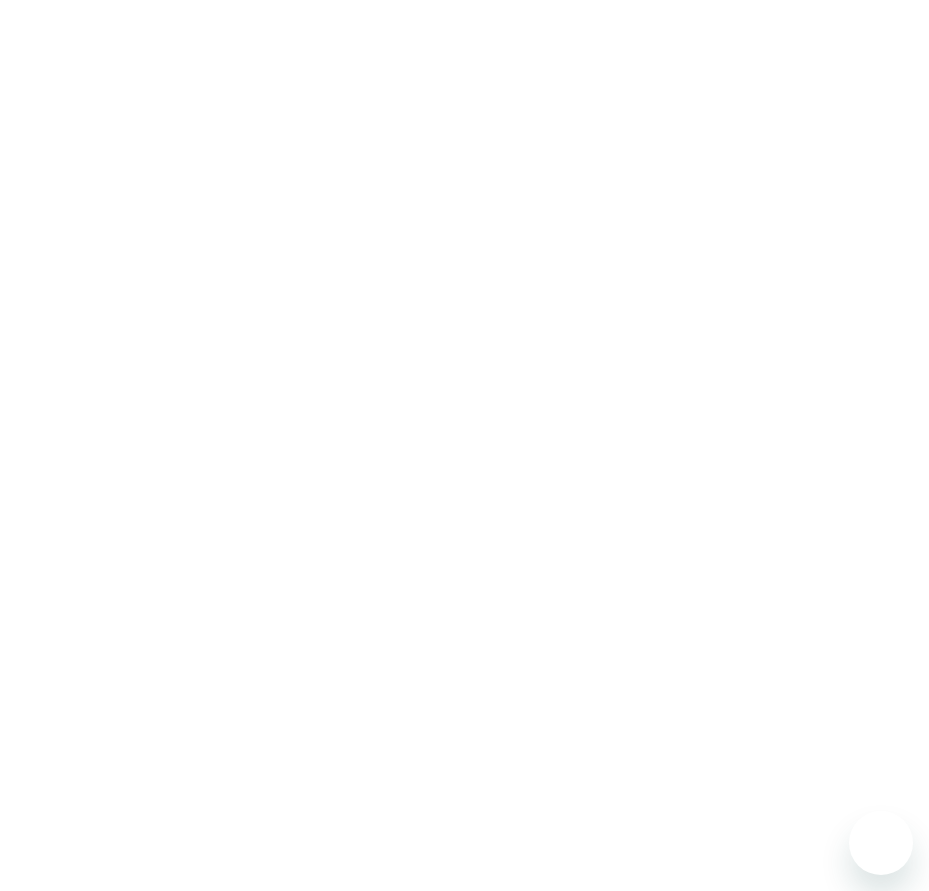 scroll, scrollTop: 0, scrollLeft: 0, axis: both 